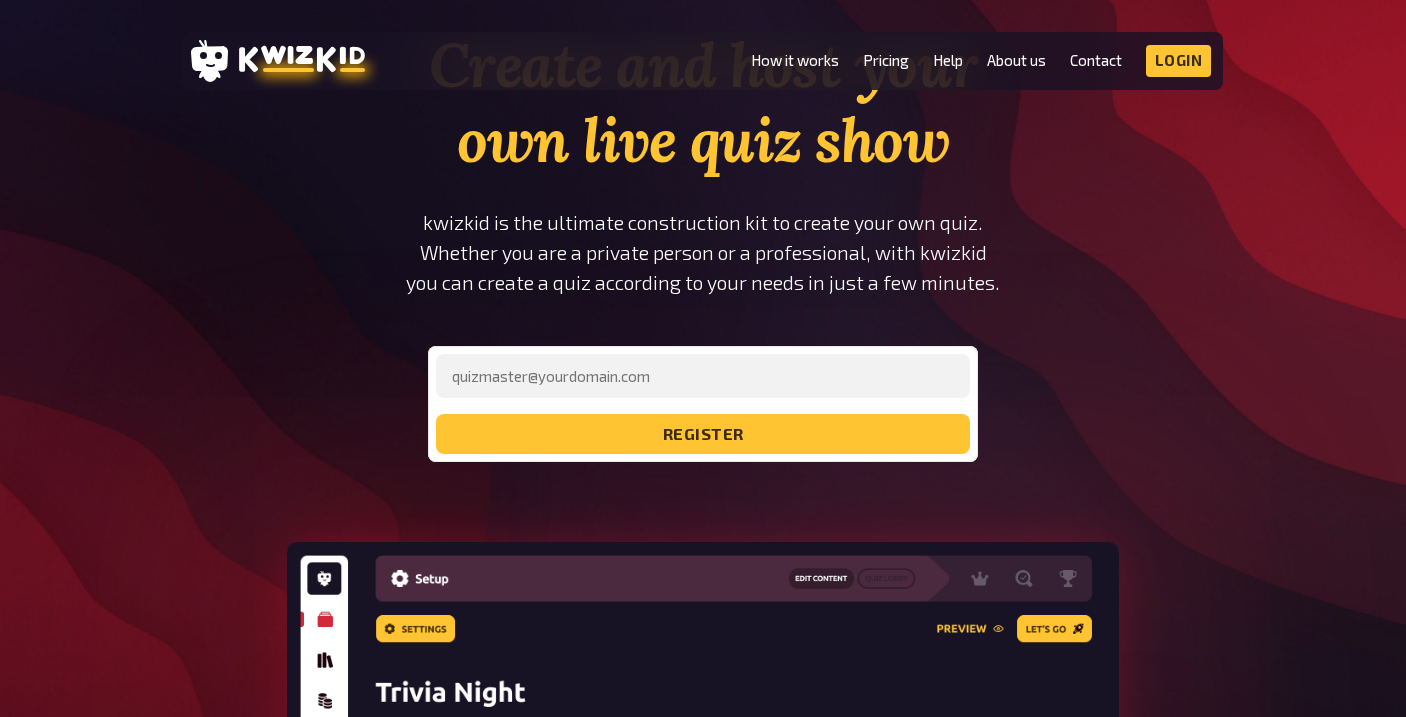 scroll, scrollTop: 0, scrollLeft: 0, axis: both 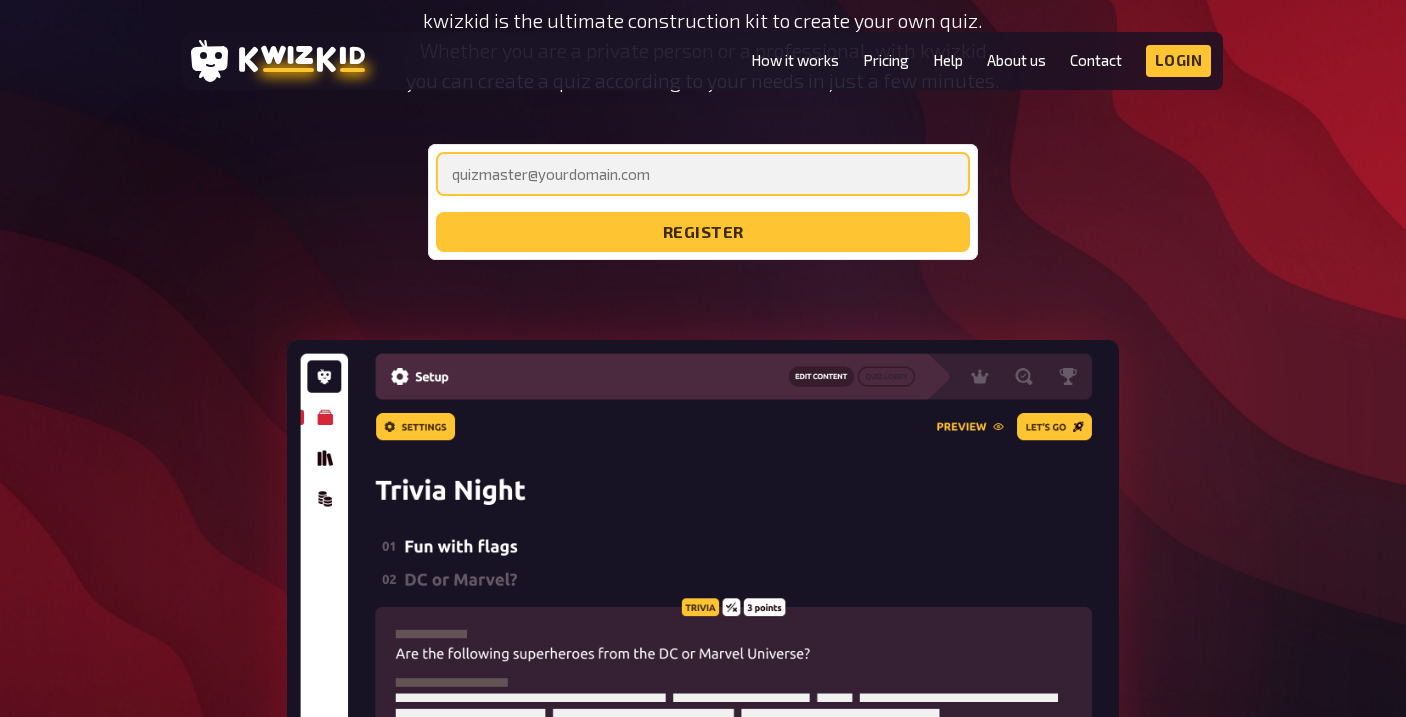 click at bounding box center [703, 174] 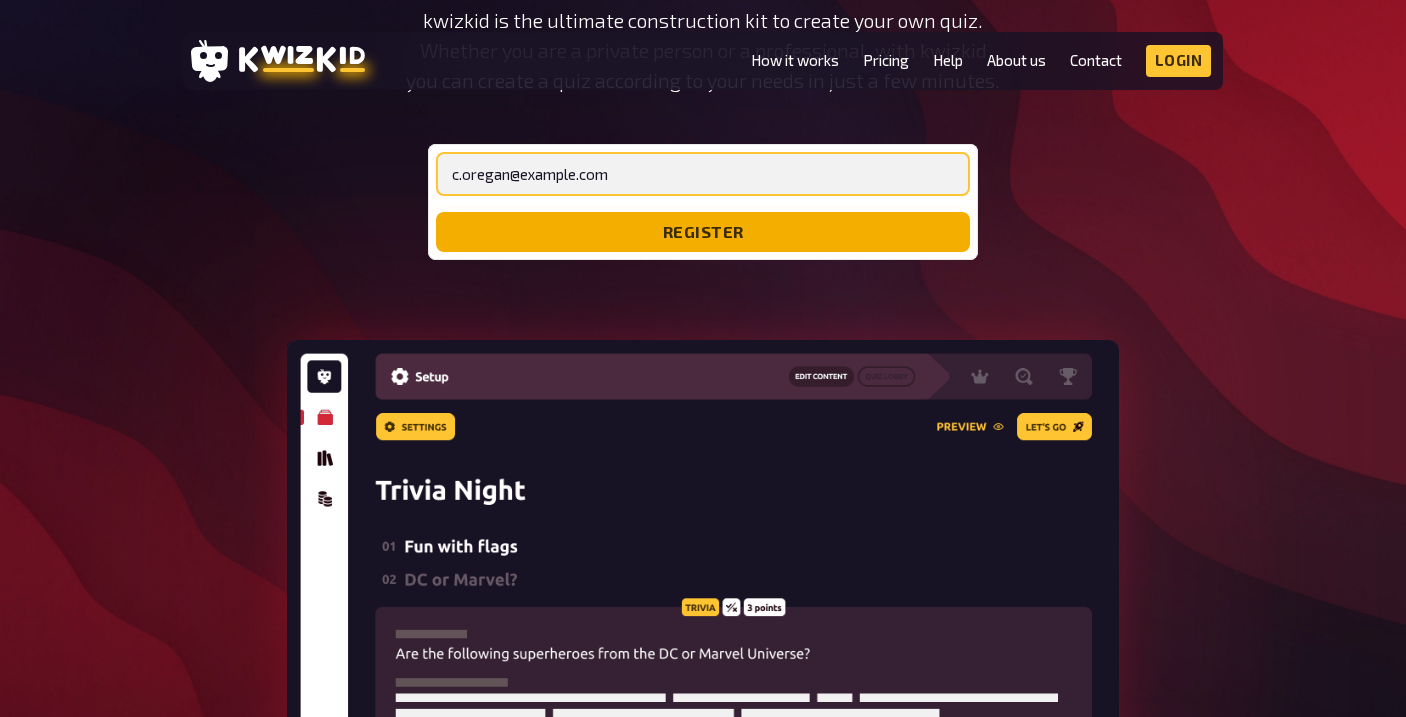 type on "c.oregan@example.com" 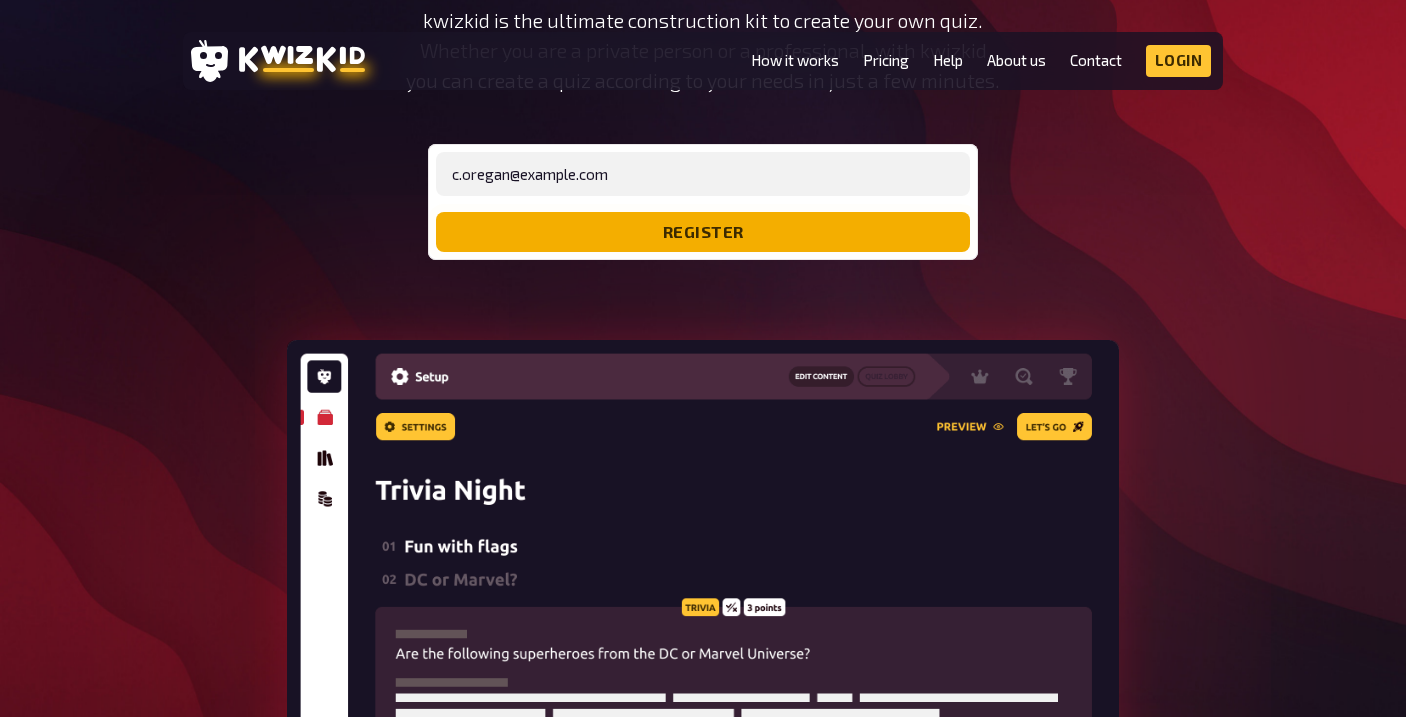 click on "register" at bounding box center (703, 232) 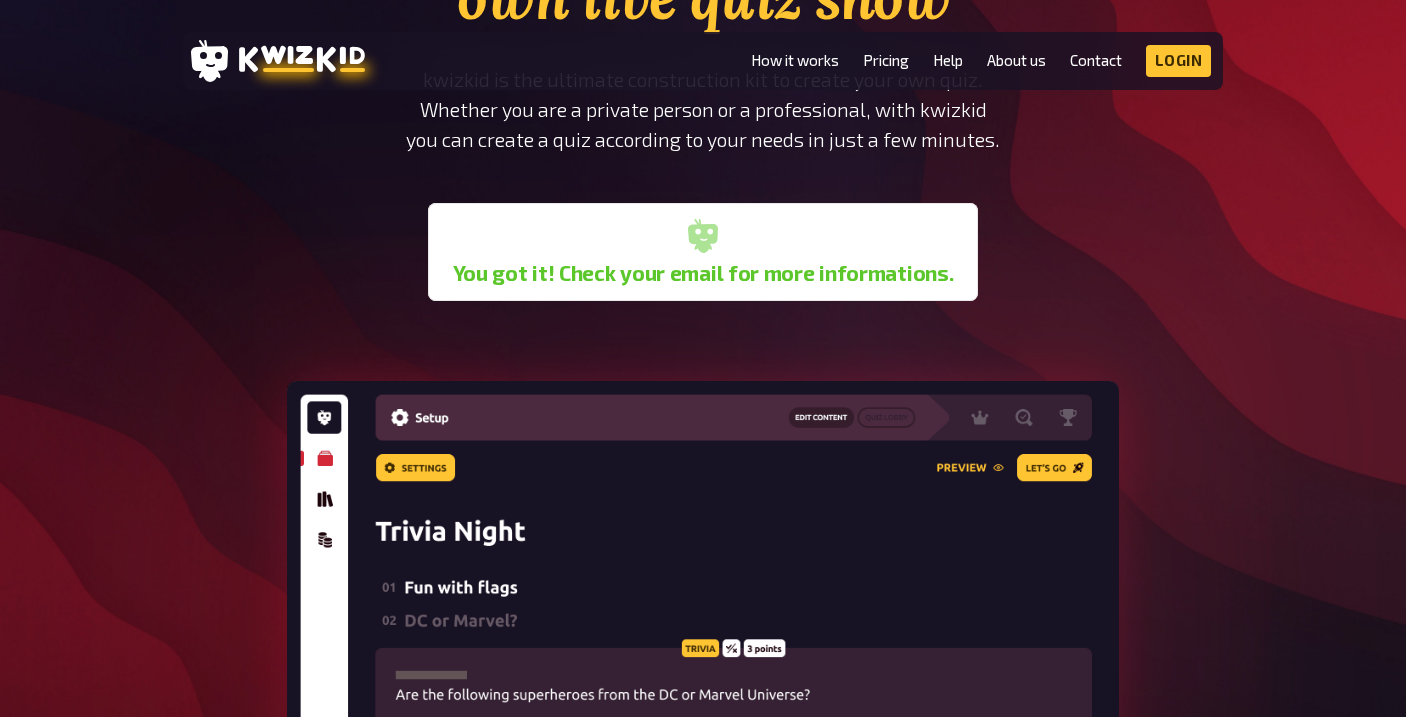 scroll, scrollTop: 299, scrollLeft: 0, axis: vertical 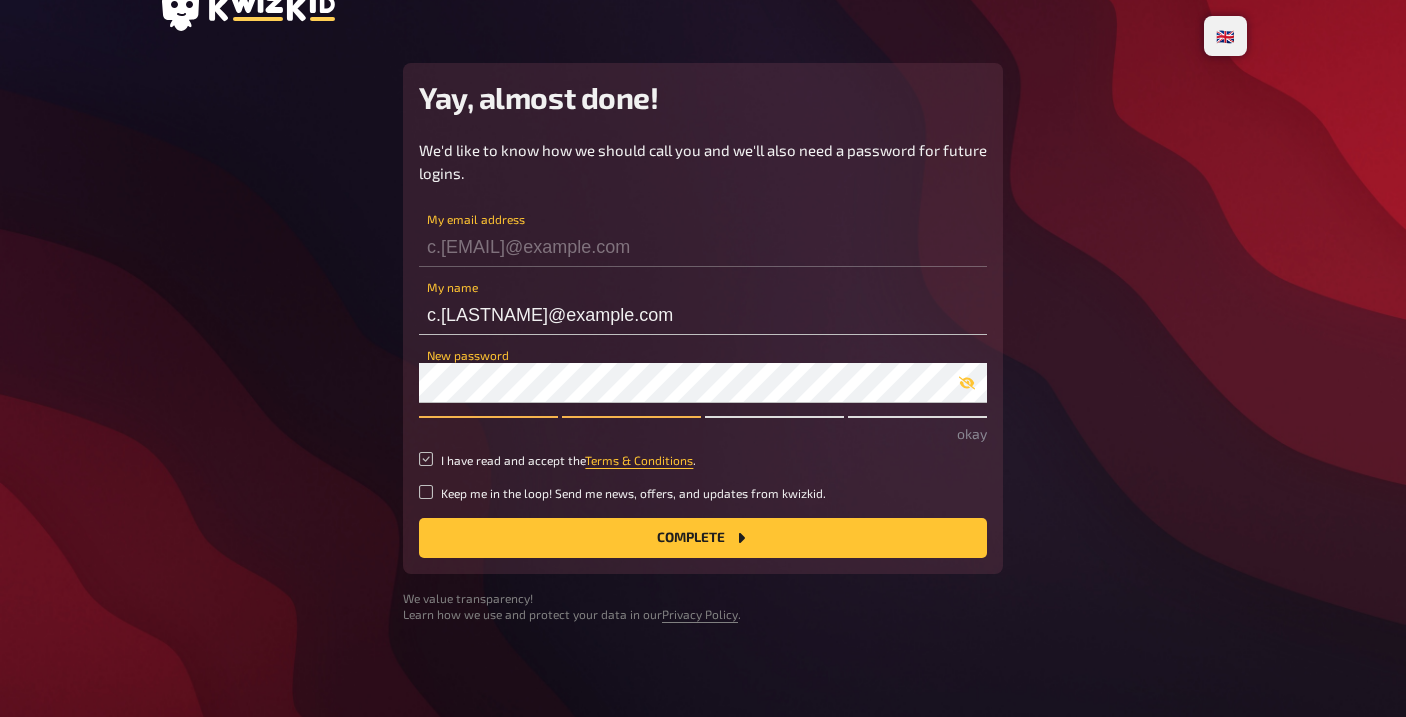 click on "I have read and accept the  Terms & Conditions ." at bounding box center (426, 459) 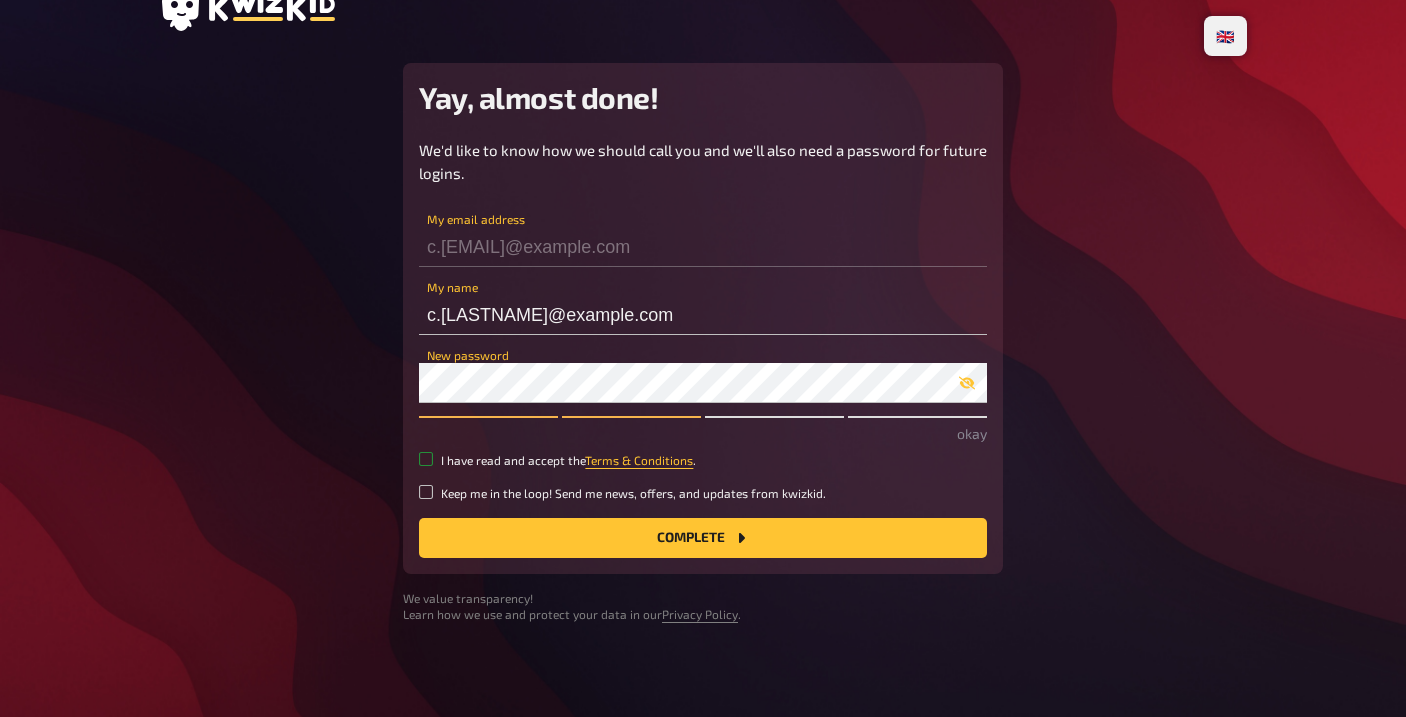 checkbox on "true" 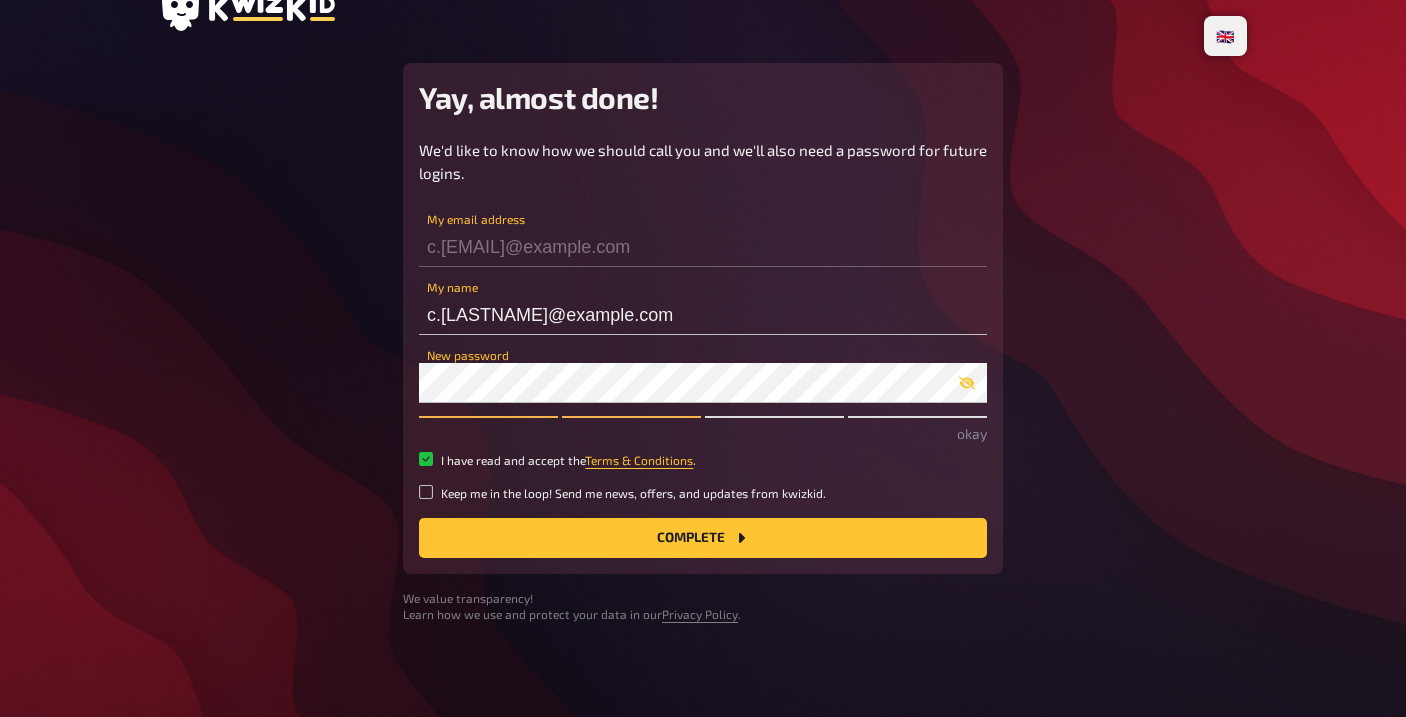 scroll, scrollTop: 29, scrollLeft: 0, axis: vertical 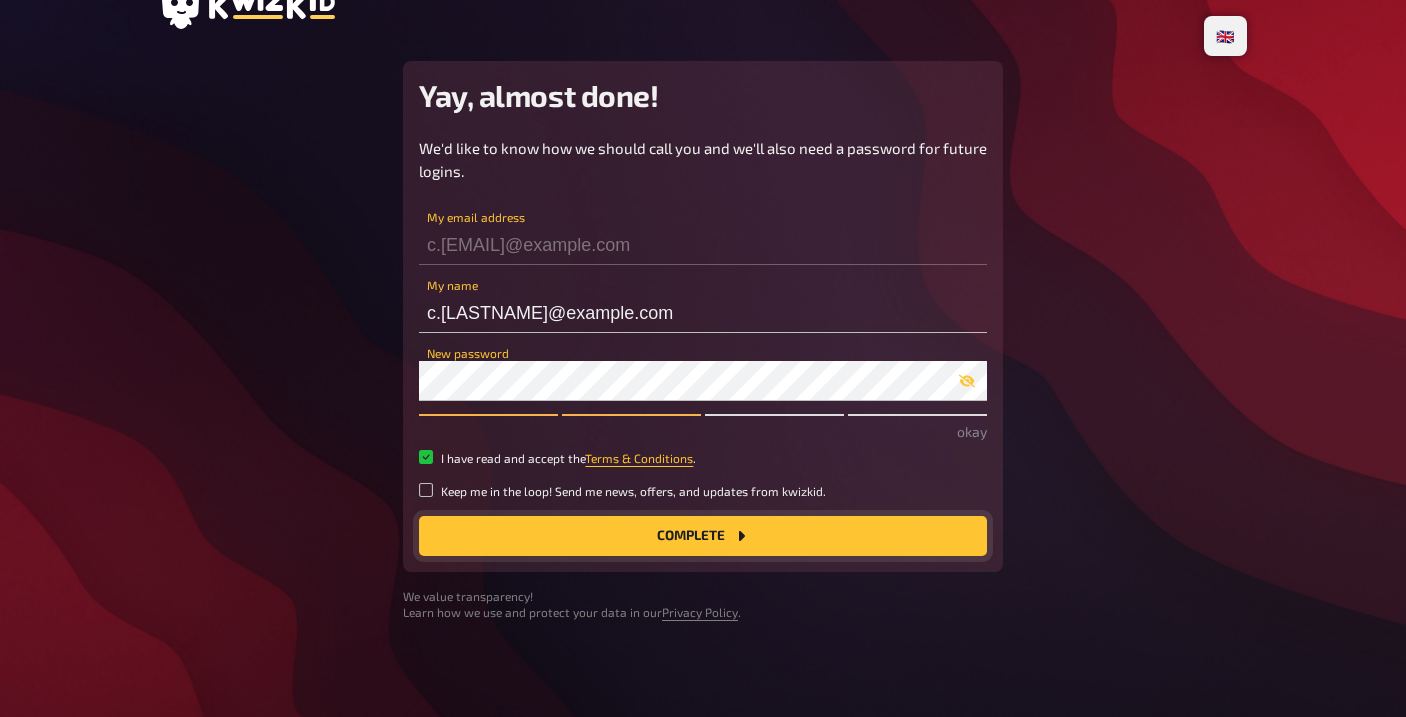 click on "Complete" at bounding box center [703, 536] 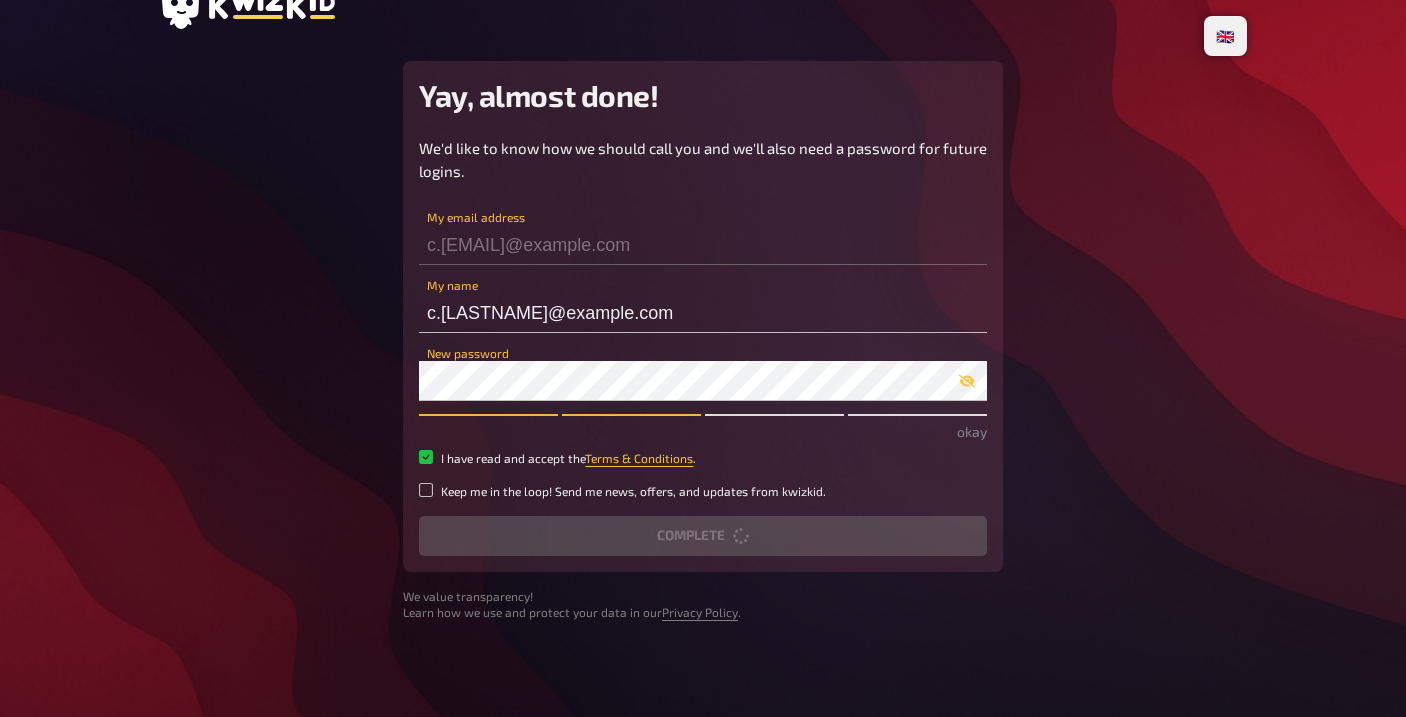 scroll, scrollTop: 0, scrollLeft: 0, axis: both 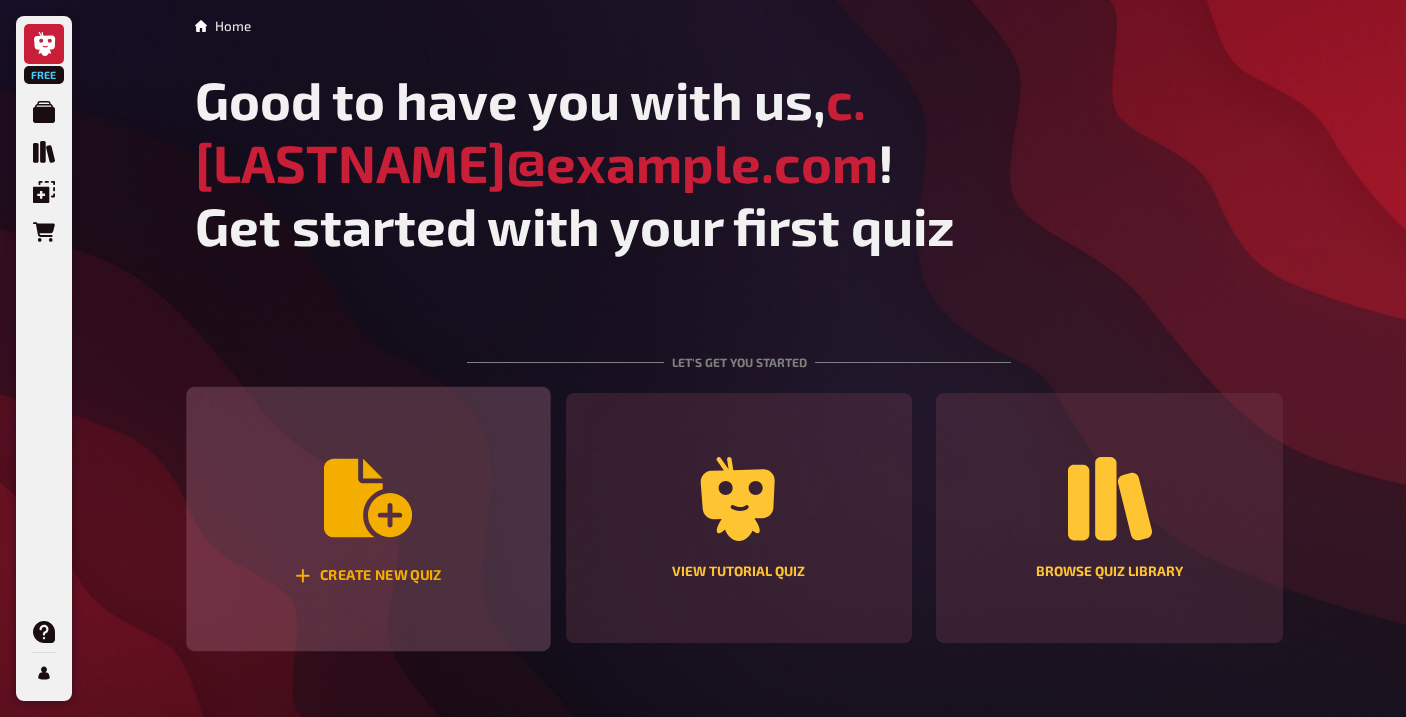 click 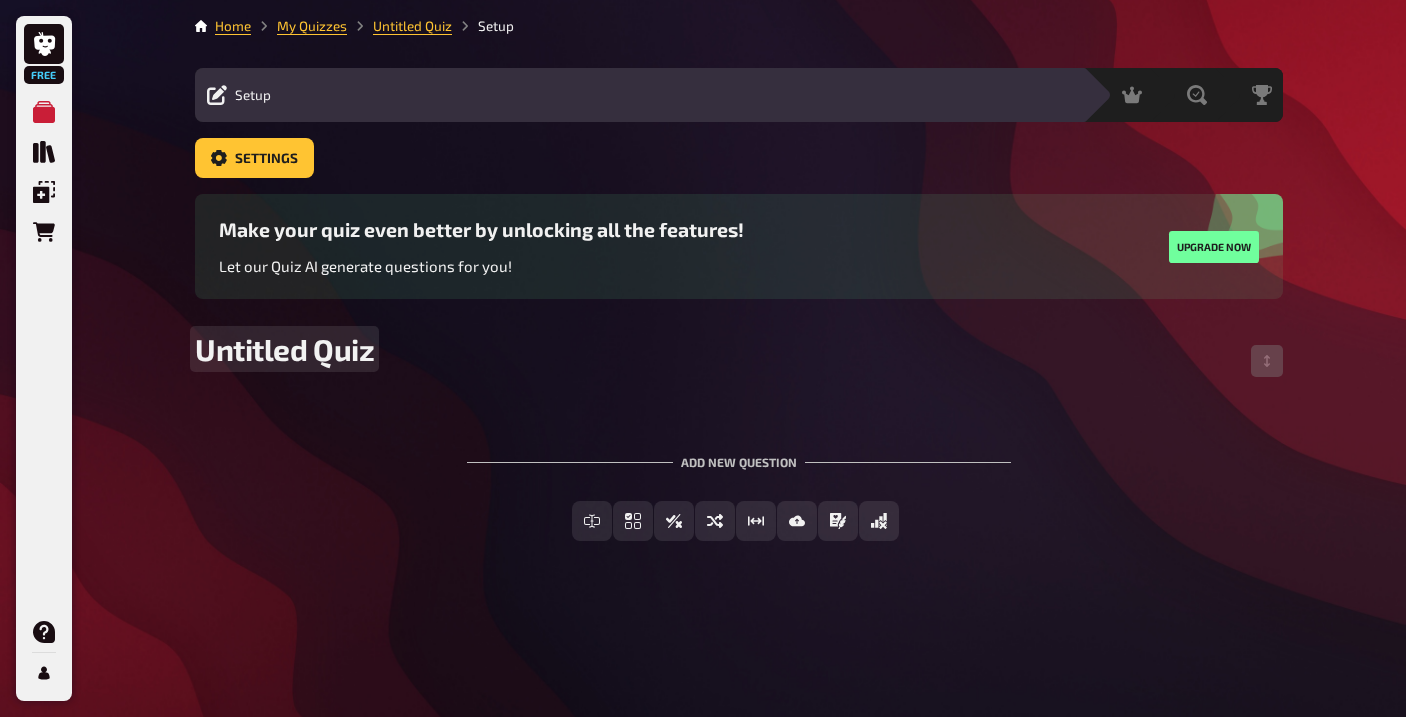 click on "Untitled Quiz" at bounding box center (284, 349) 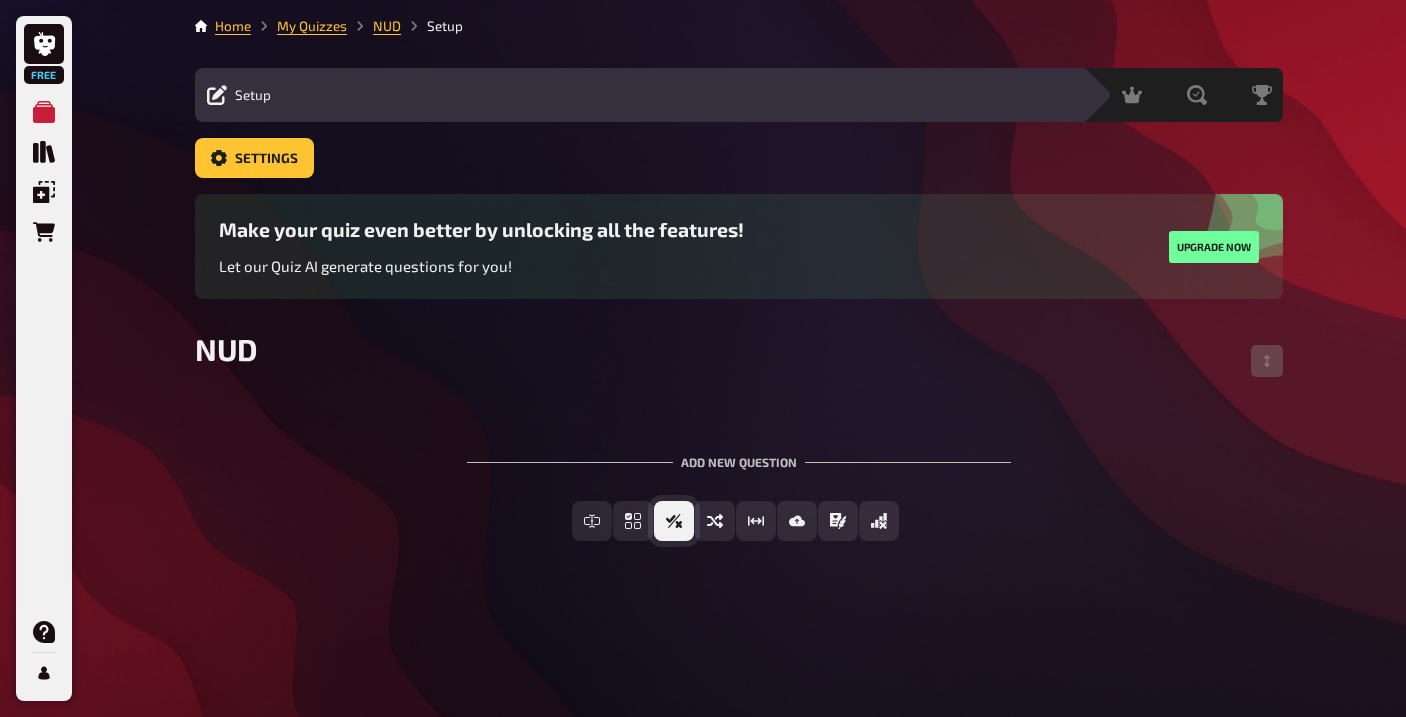 drag, startPoint x: 637, startPoint y: 519, endPoint x: 600, endPoint y: 650, distance: 136.12494 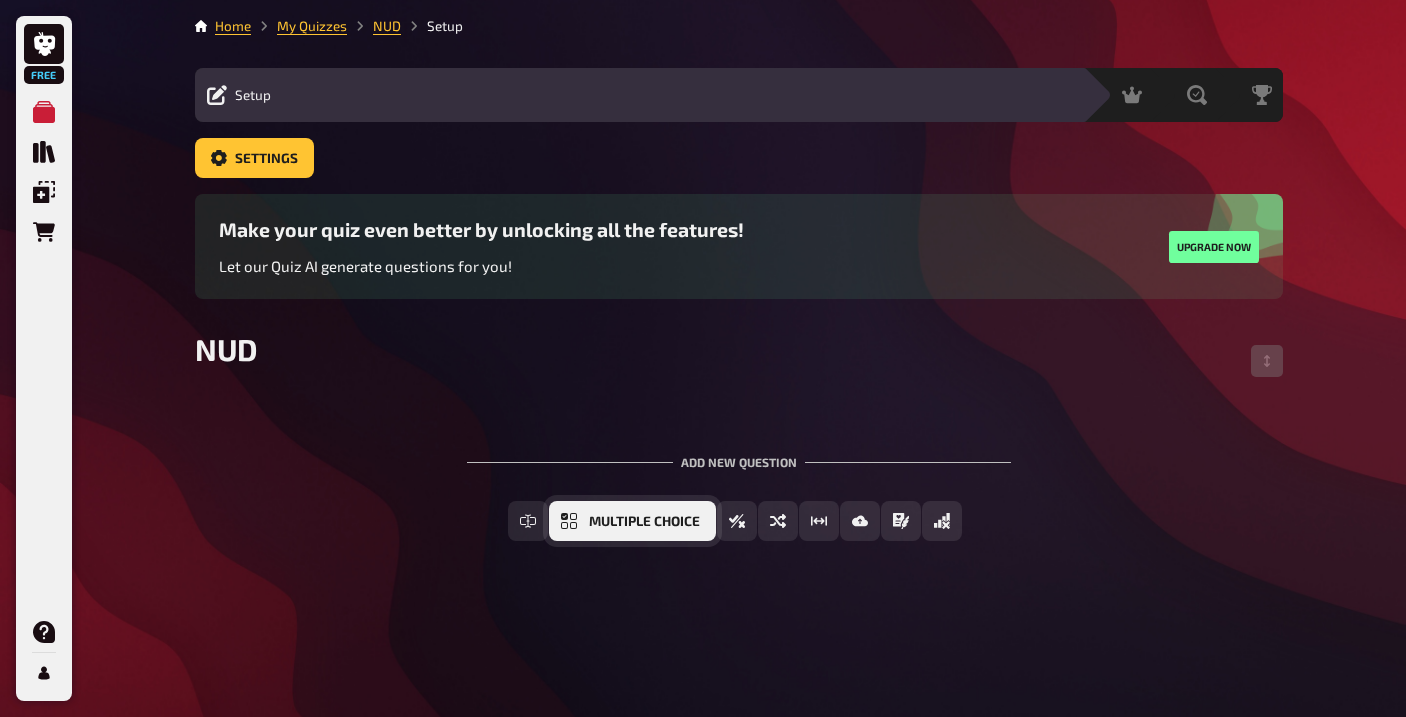 click on "Multiple Choice" at bounding box center (644, 522) 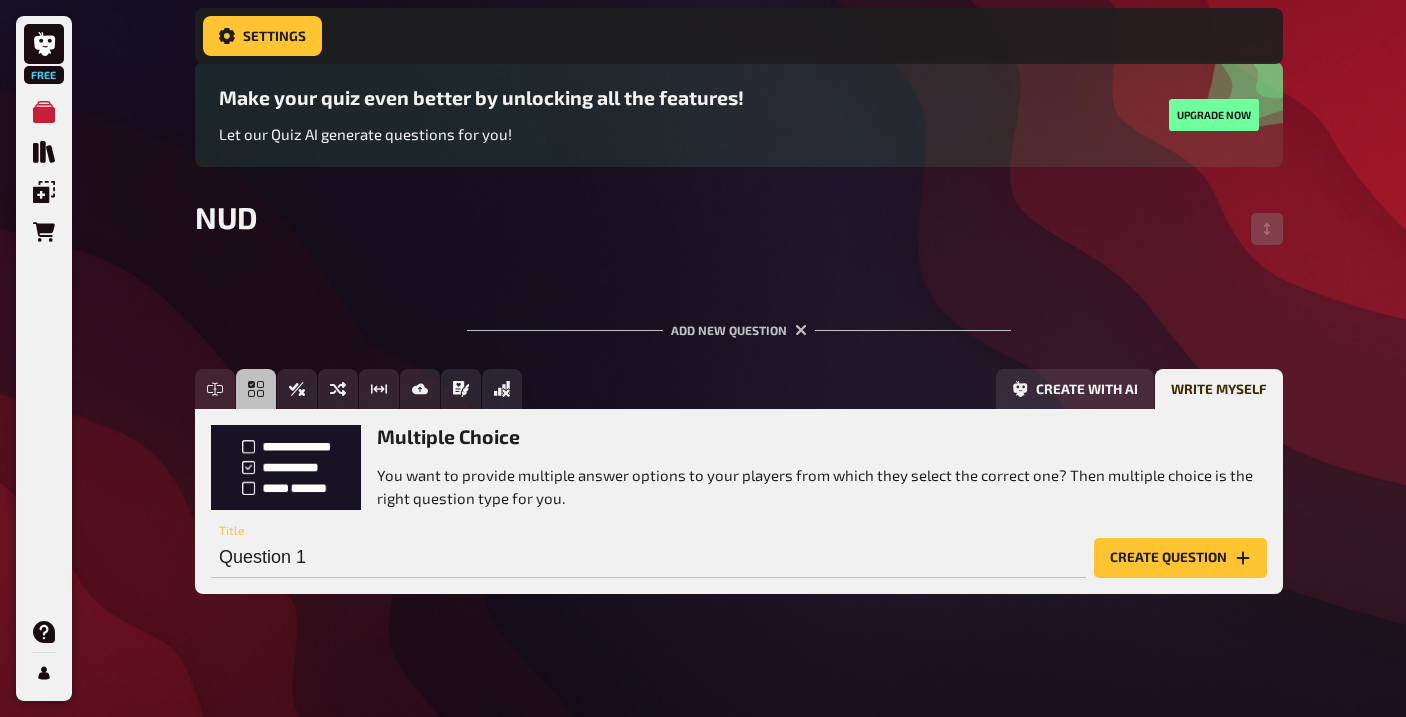 scroll, scrollTop: 154, scrollLeft: 0, axis: vertical 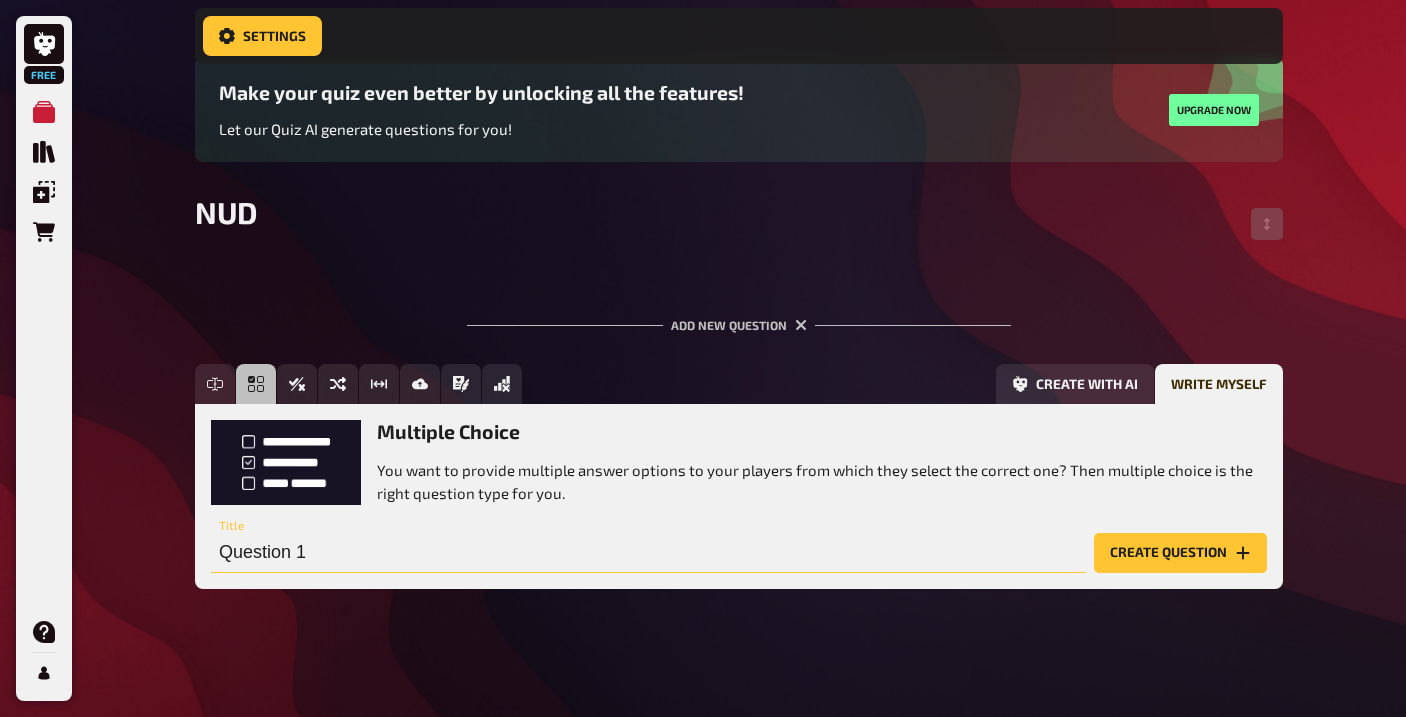 click on "Question 1" at bounding box center [648, 553] 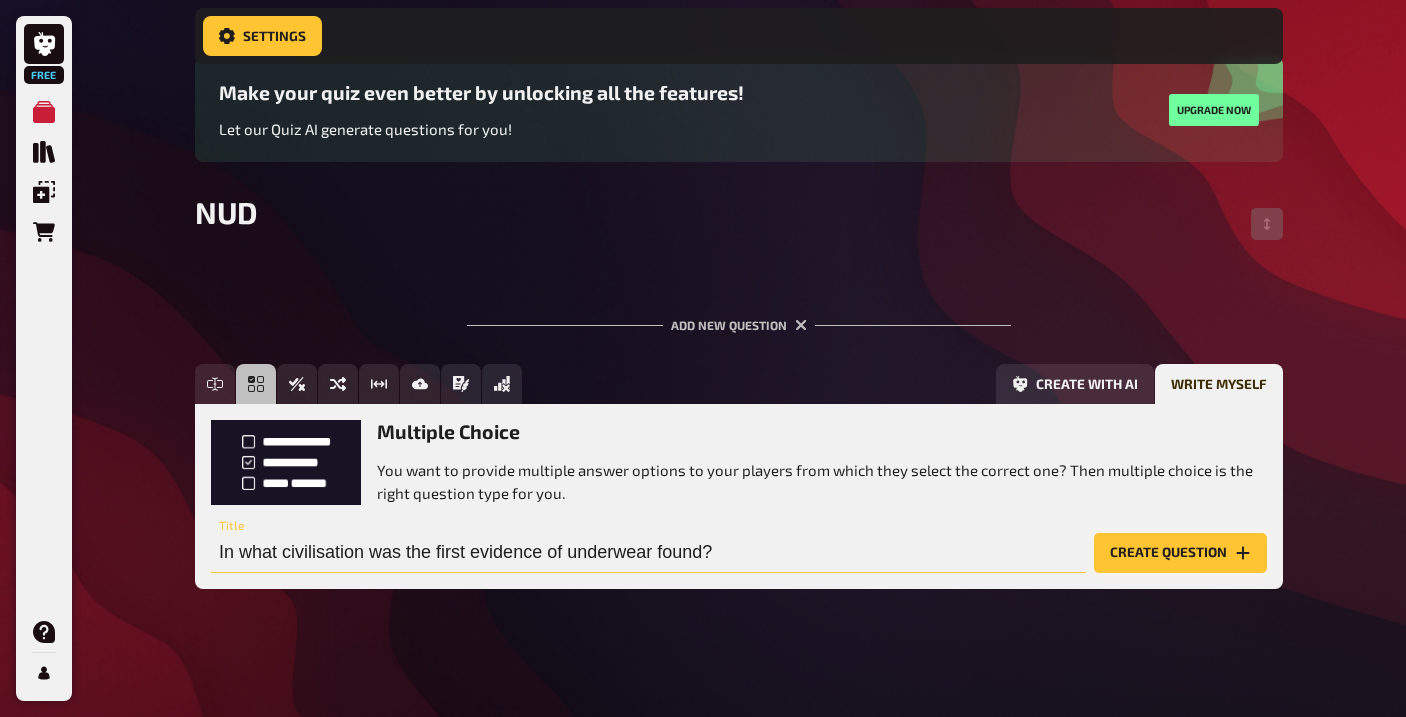 type on "In what civilisation was the first evidence of underwear found?" 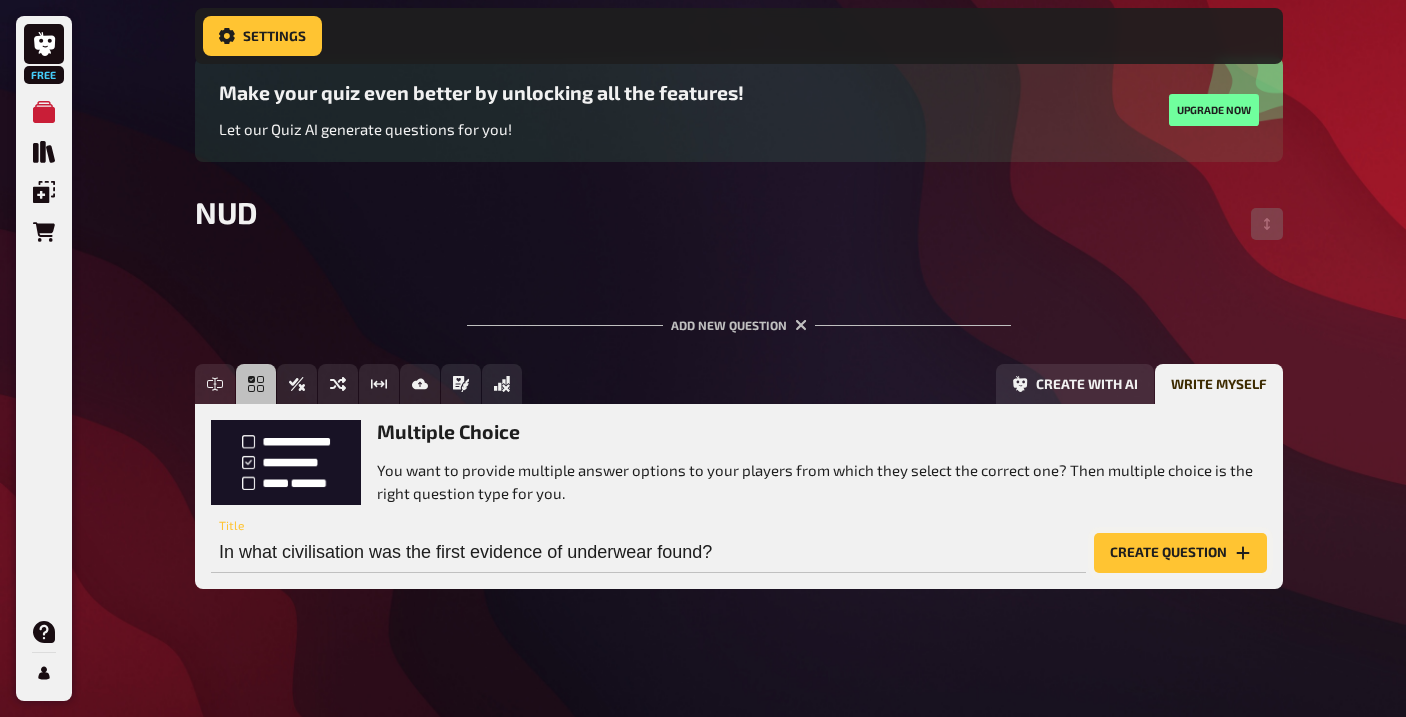 click on "Create question" at bounding box center [1180, 553] 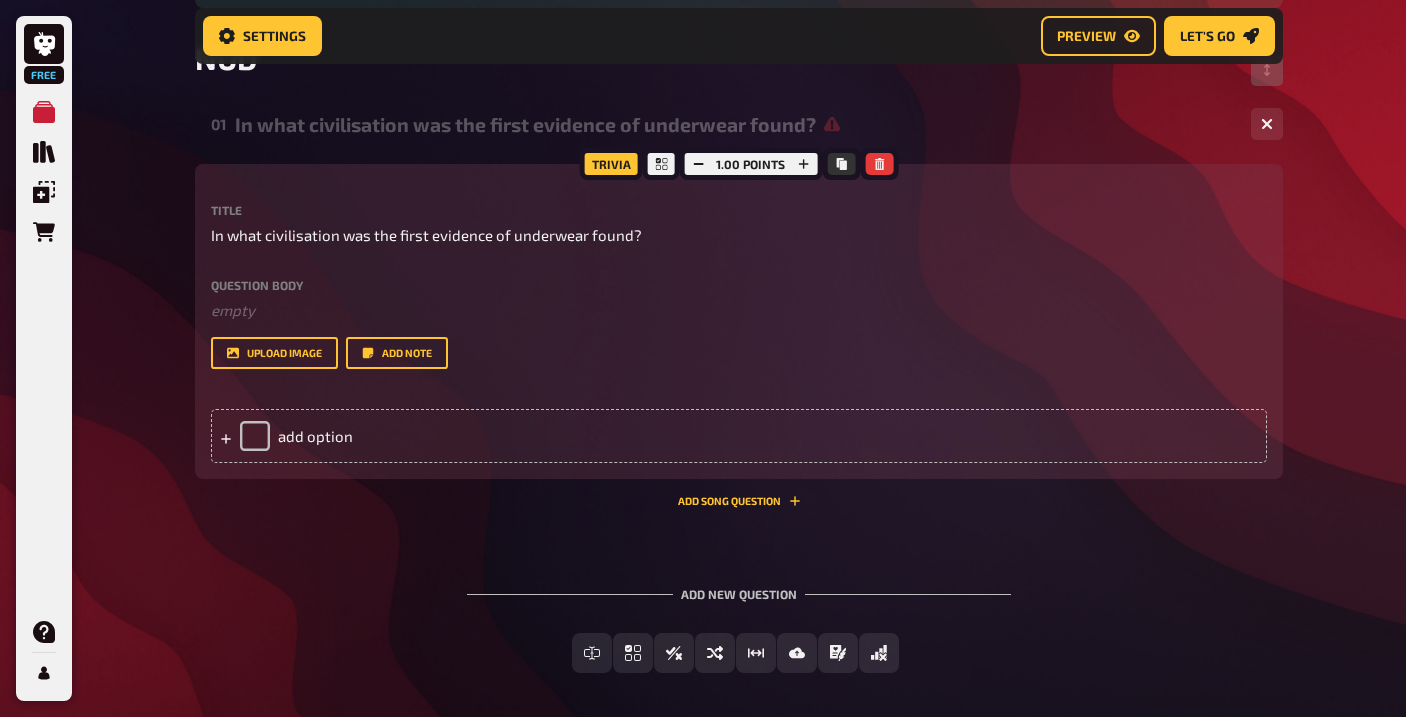 scroll, scrollTop: 306, scrollLeft: 0, axis: vertical 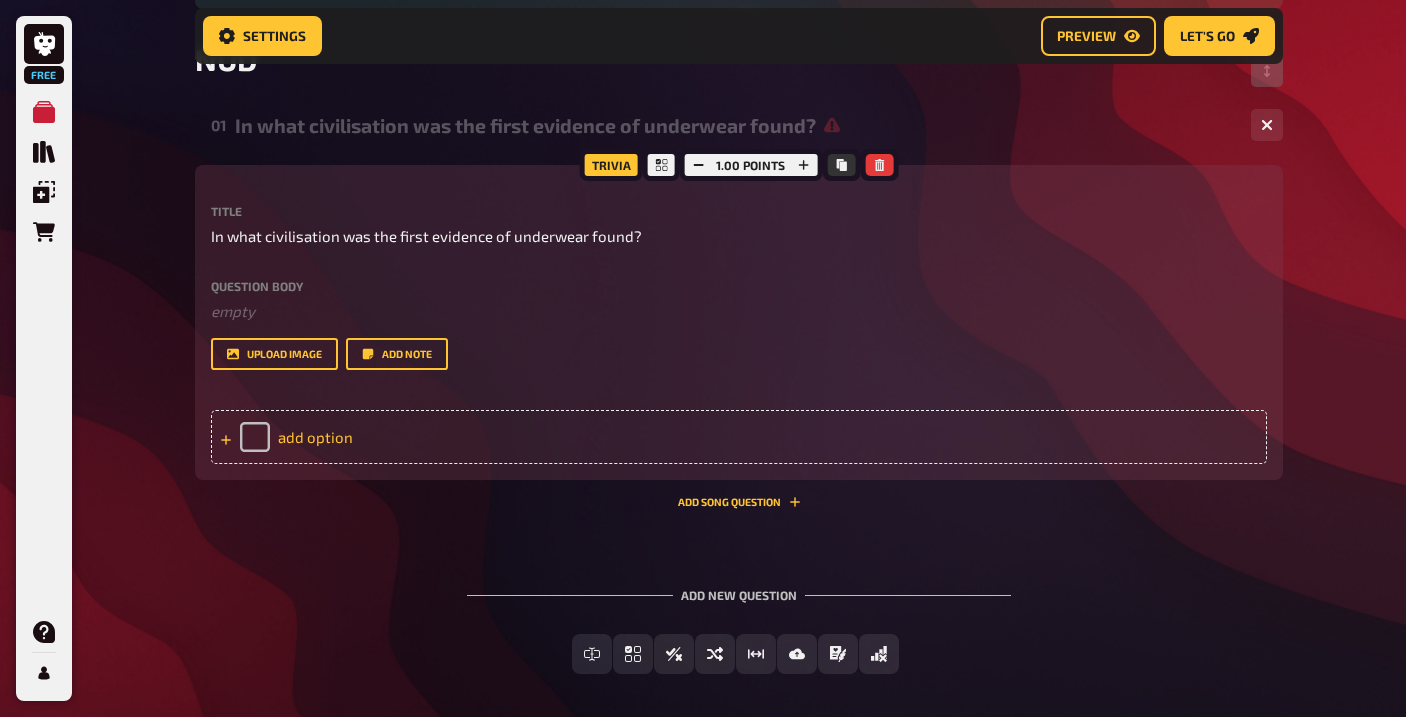 click on "add option" at bounding box center [739, 437] 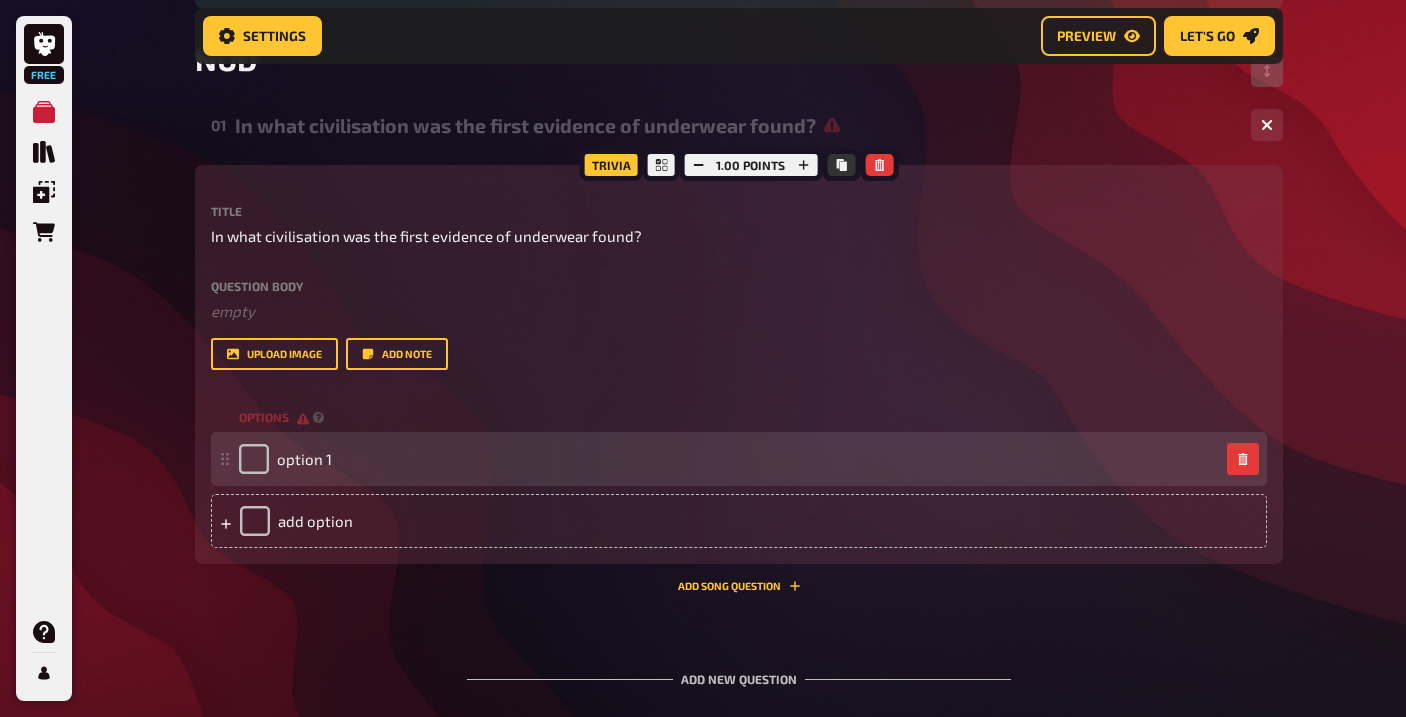 type 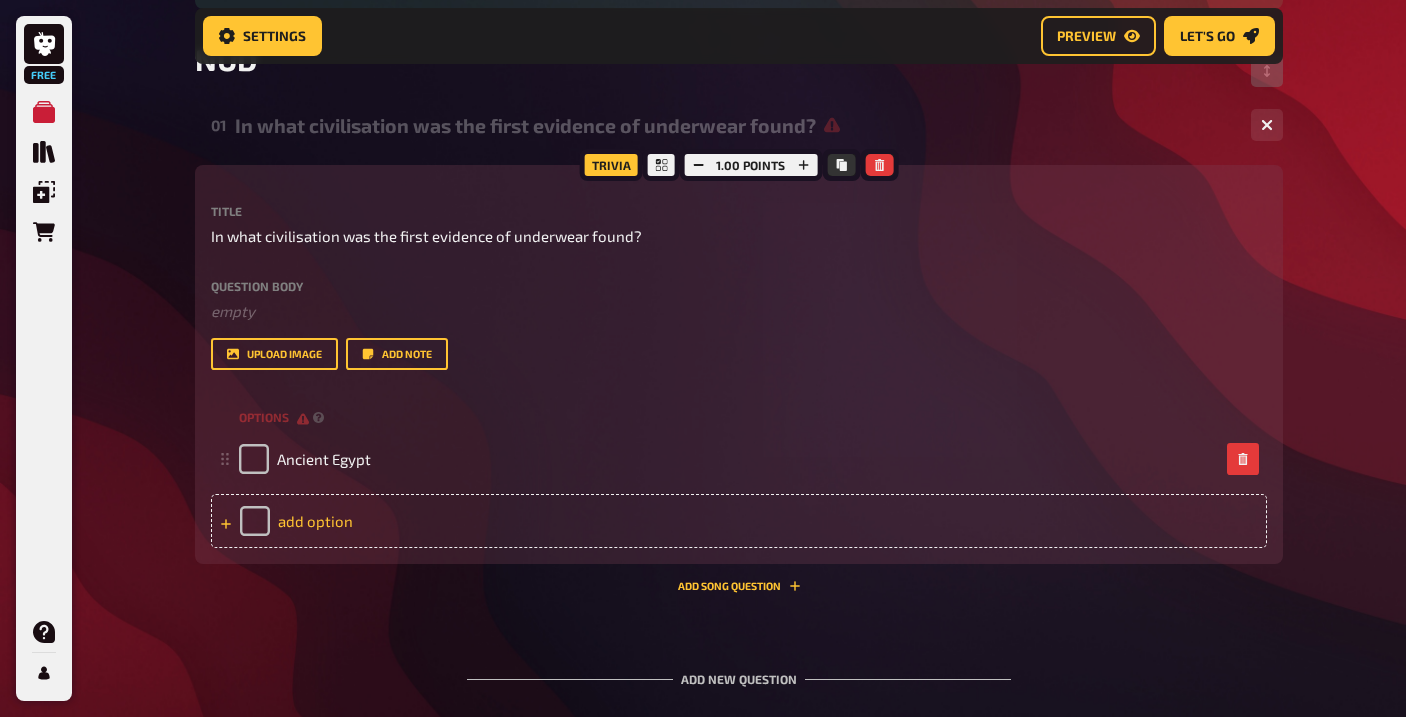 click on "add option" at bounding box center (739, 521) 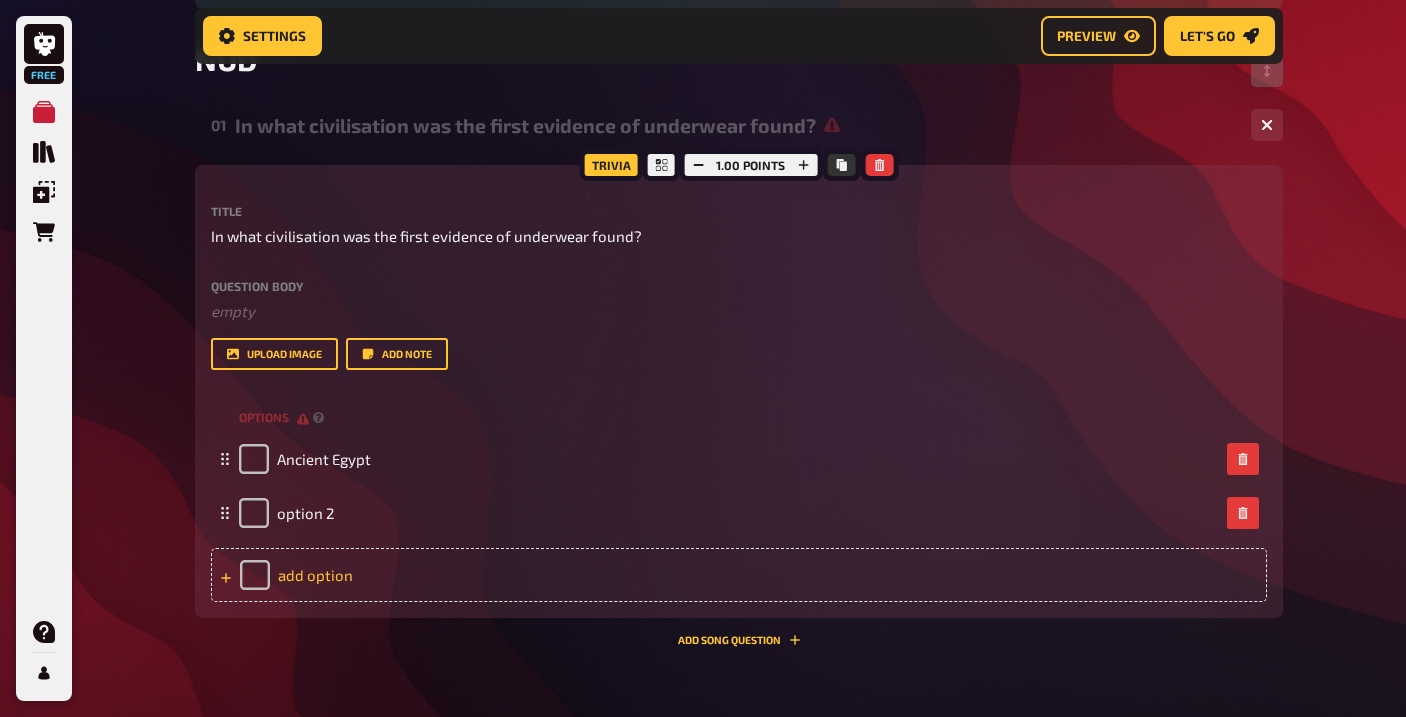 type 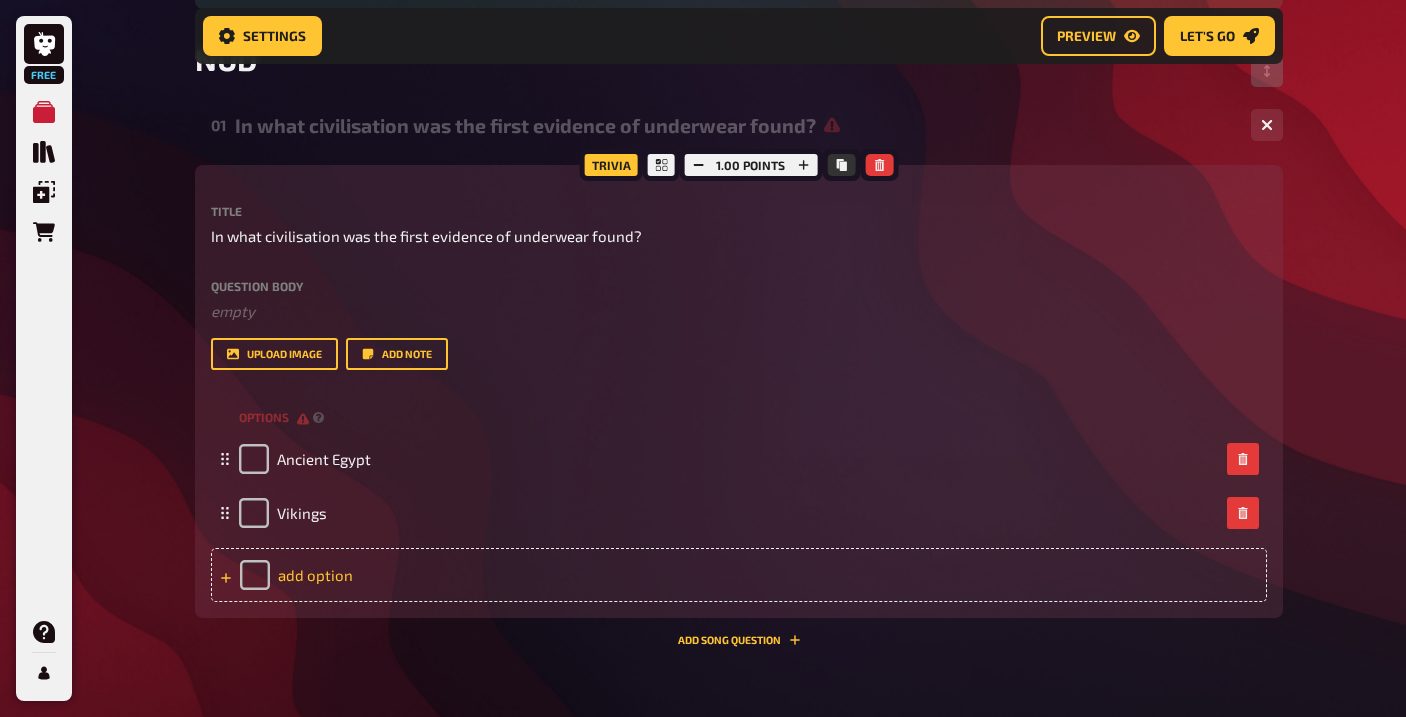 click on "add option" at bounding box center [739, 575] 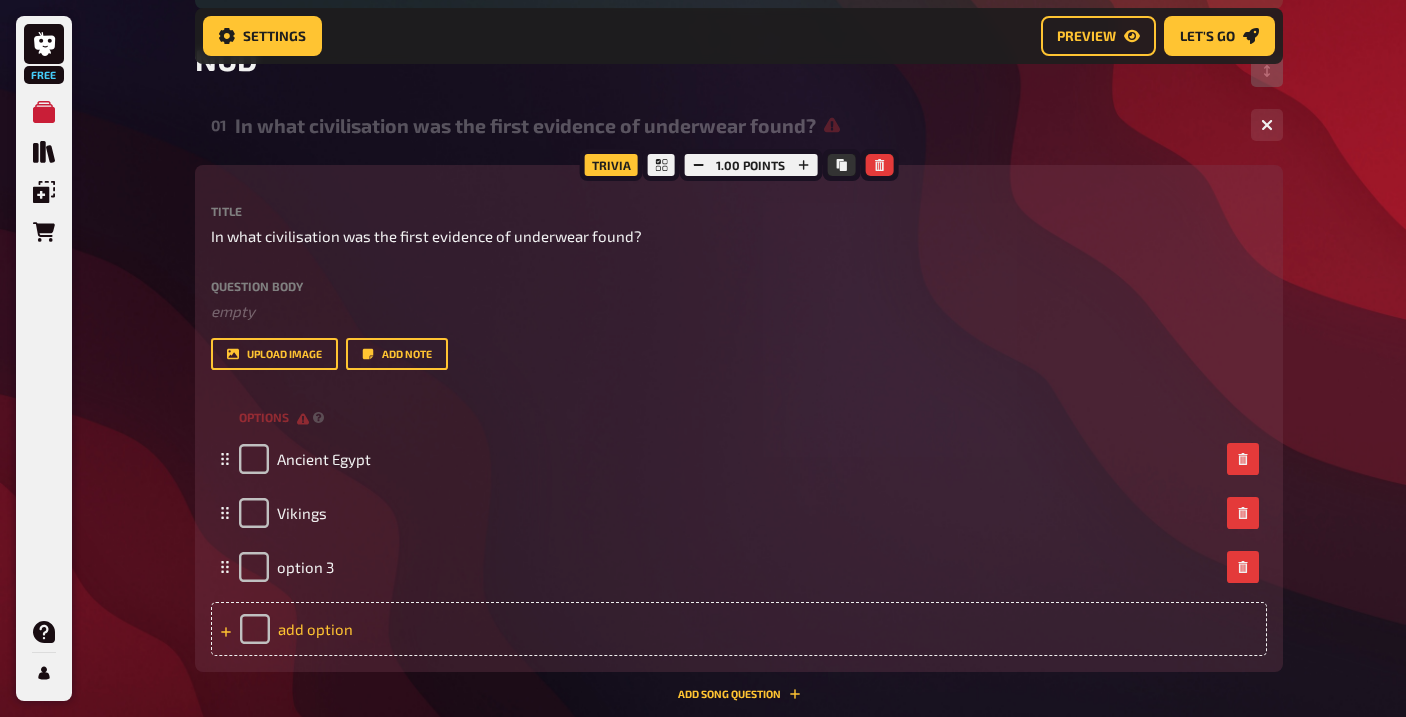 type 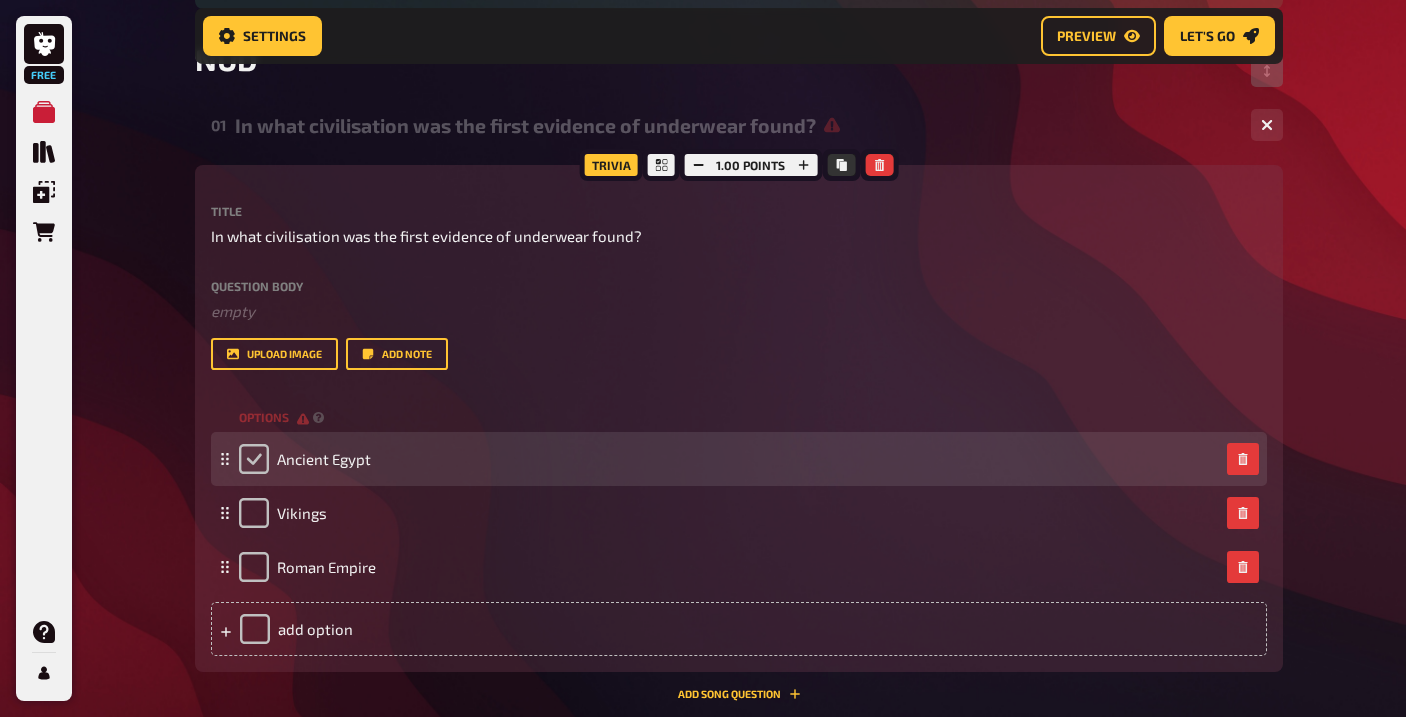 click at bounding box center (254, 459) 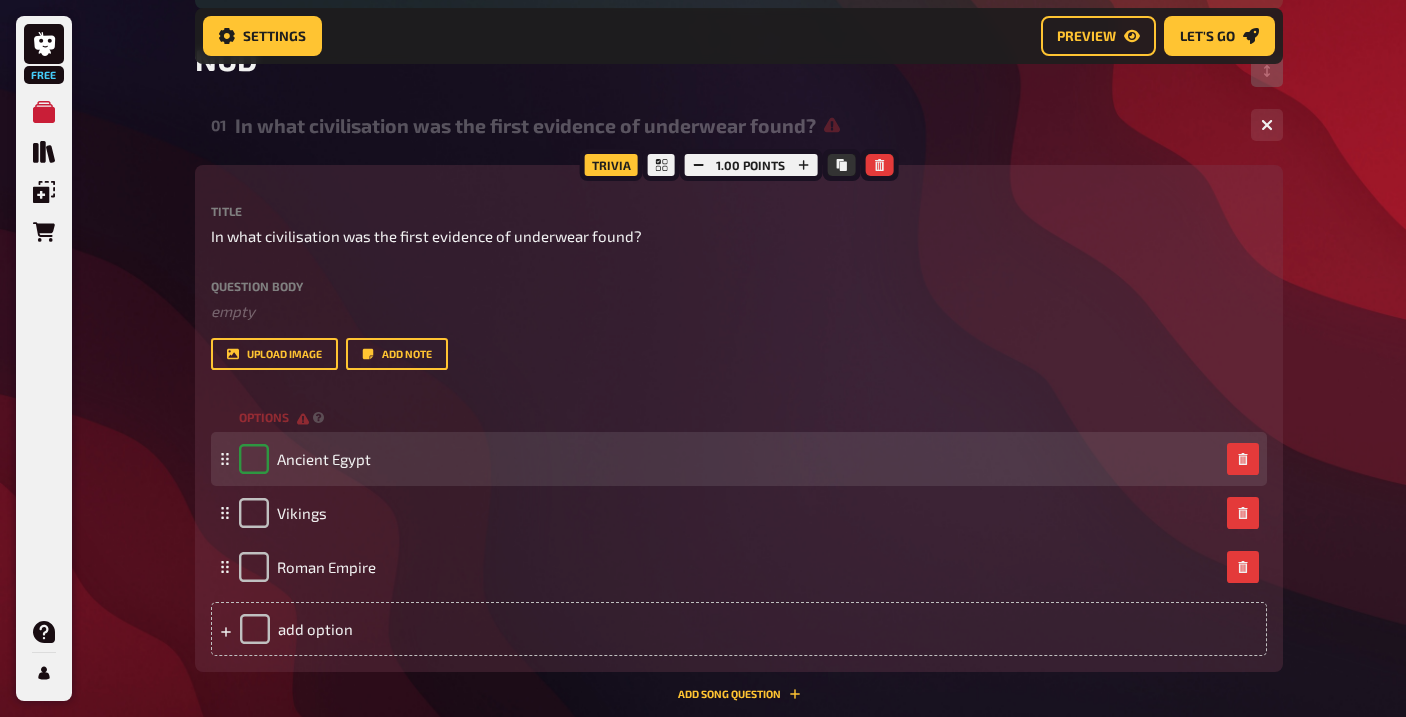 checkbox on "true" 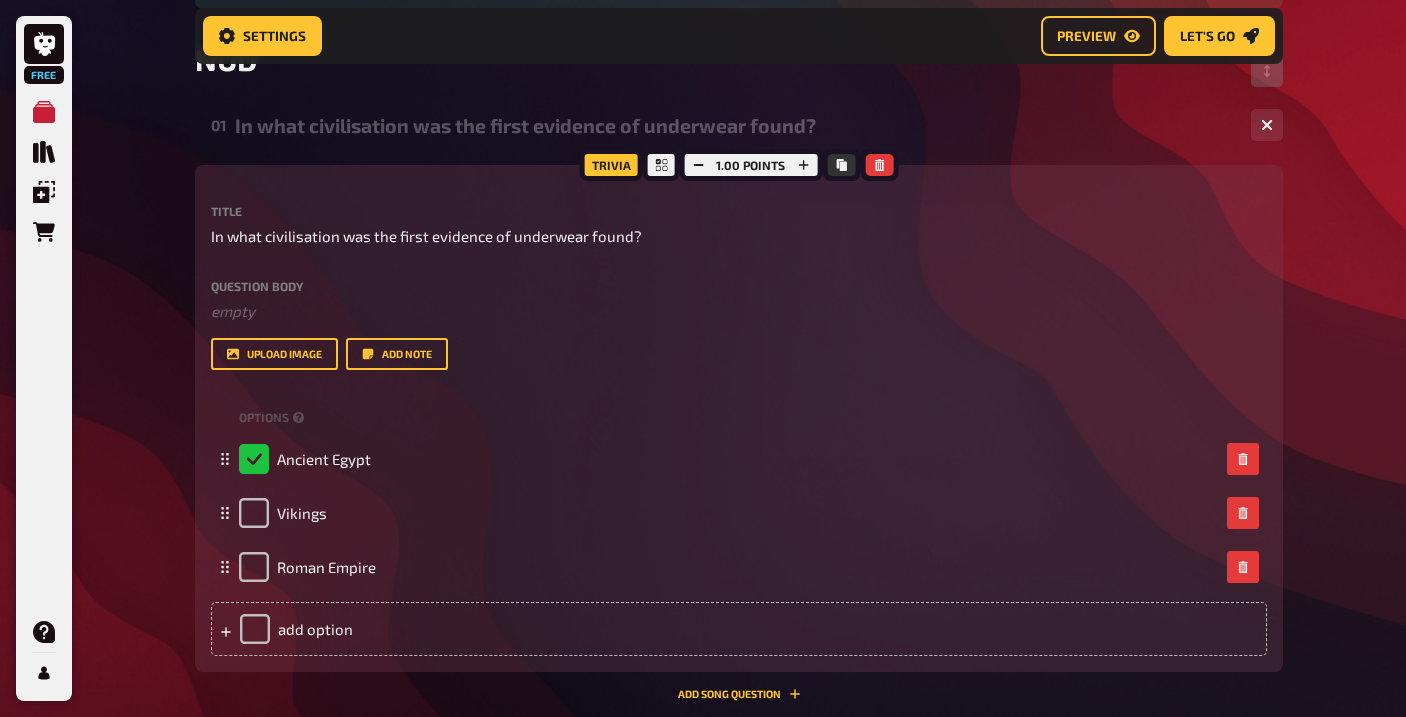 click on "Free My Quizzes Quiz Library Overlays Orders Help Profile Home My Quizzes NUD Setup Setup Edit Content Quiz Lobby Hosting undefined Evaluation Leaderboard Settings Preview Let's go Let's go Make your quiz even better by unlocking all the features! Let our Quiz AI generate questions for you! Upgrade now NUD 01 In what civilisation was the first evidence of underwear found? 3 Trivia 1.00 points Title In what civilisation was the first evidence of underwear found? Question body ﻿ empty Drop here to upload upload image   Add note options Ancient Egypt Vikings Roman Empire
To pick up a draggable item, press the space bar.
While dragging, use the arrow keys to move the item.
Press space again to drop the item in its new position, or press escape to cancel.
add option Add Song question
To pick up a draggable item, press the space bar.
While dragging, use the arrow keys to move the item.
Press space again to drop the item in its new position, or press escape to cancel." at bounding box center [703, 344] 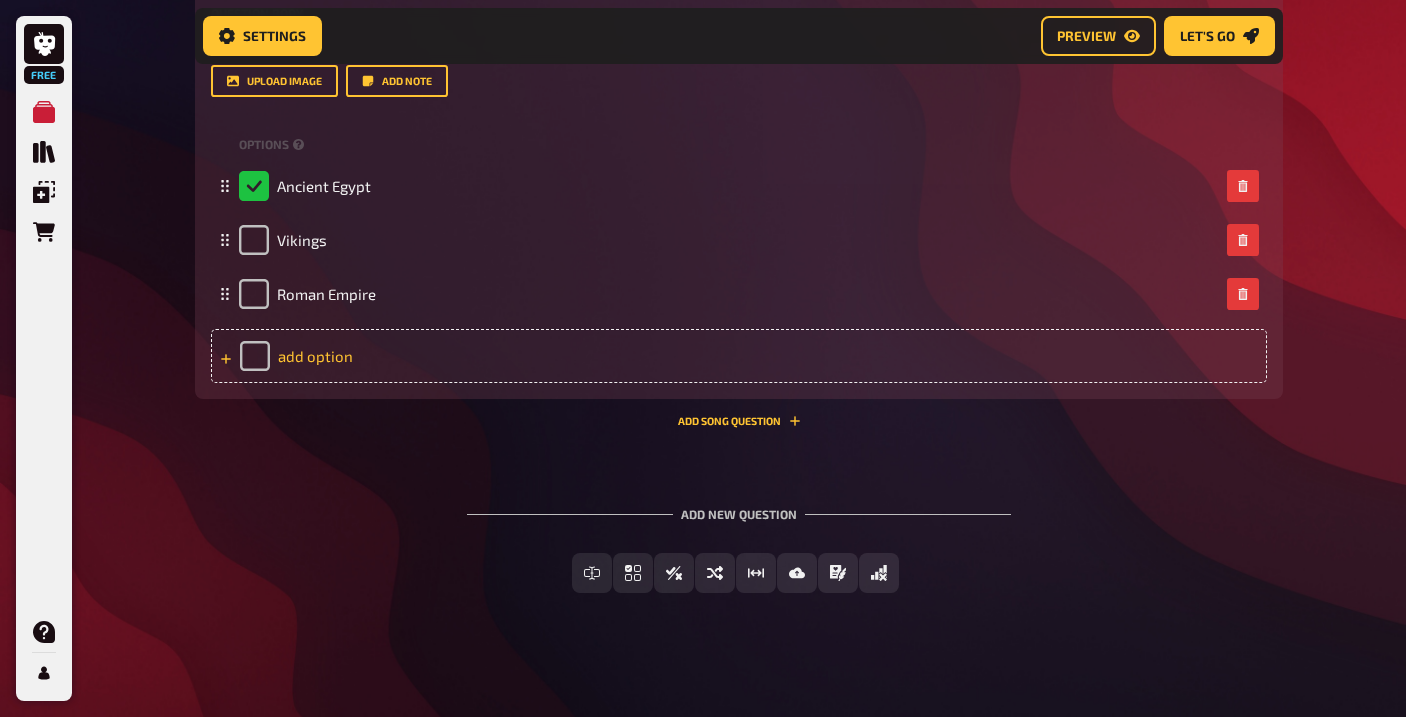 scroll, scrollTop: 584, scrollLeft: 0, axis: vertical 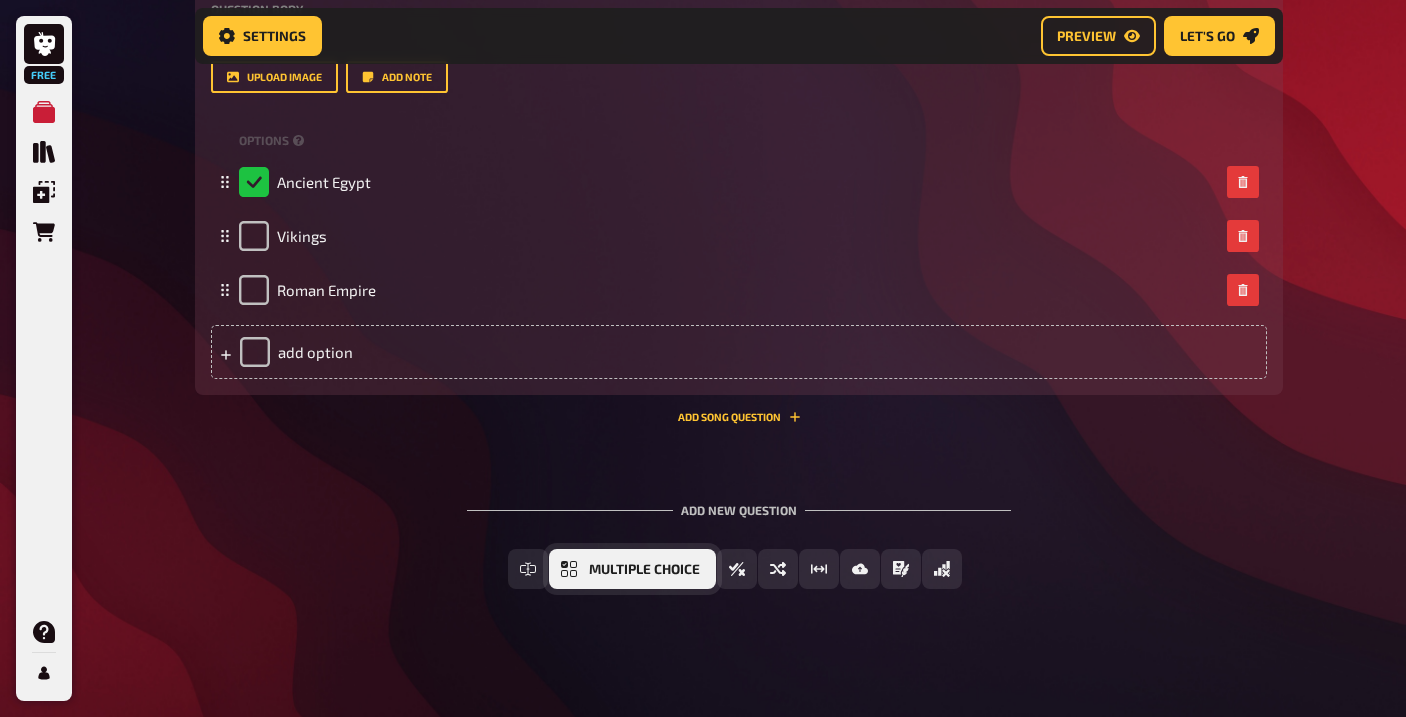 click on "Multiple Choice" at bounding box center [644, 570] 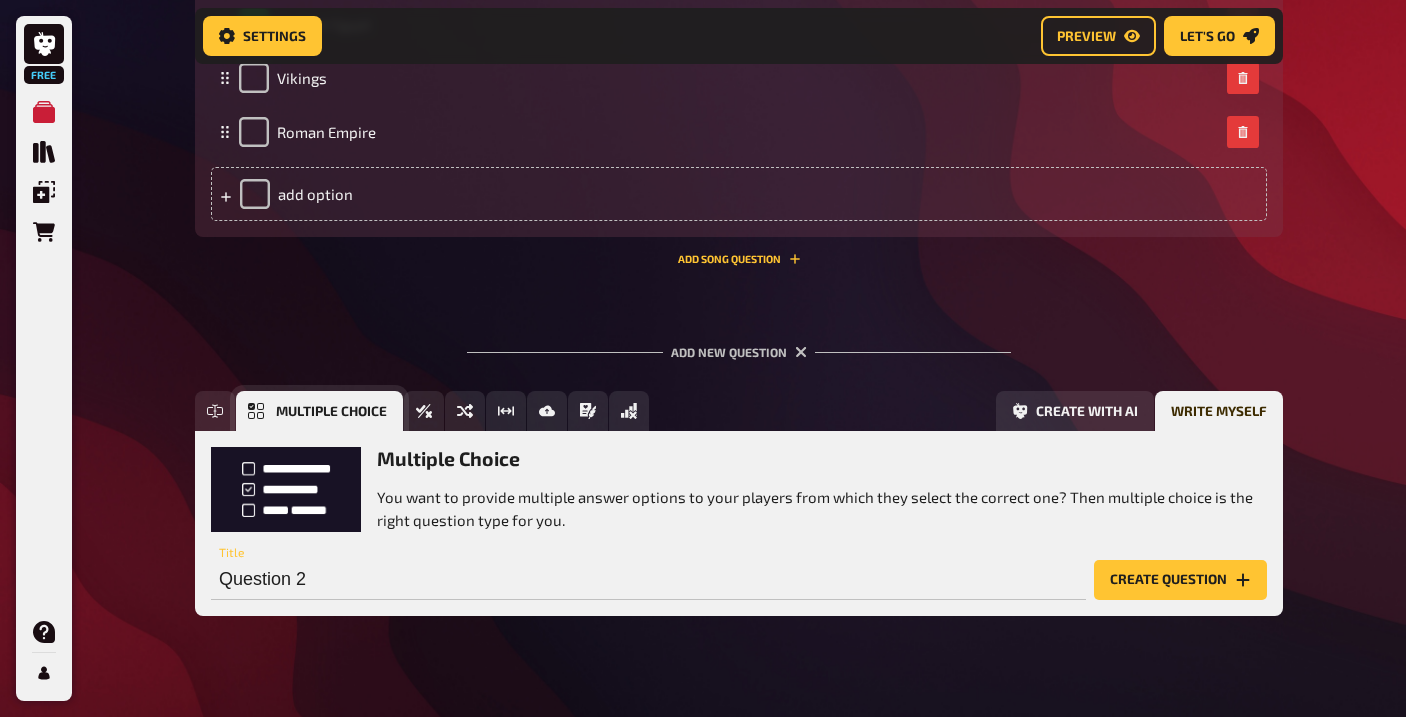 scroll, scrollTop: 769, scrollLeft: 0, axis: vertical 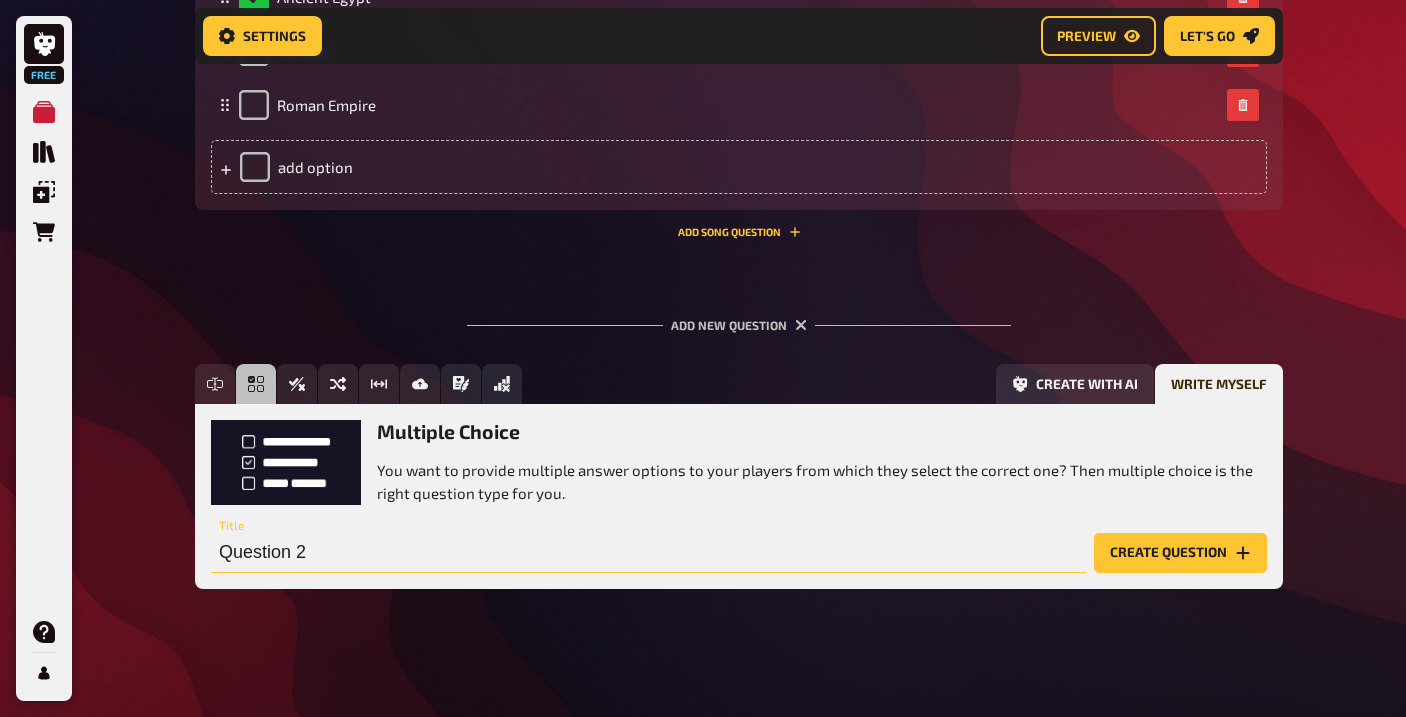 click on "Question 2" at bounding box center [648, 553] 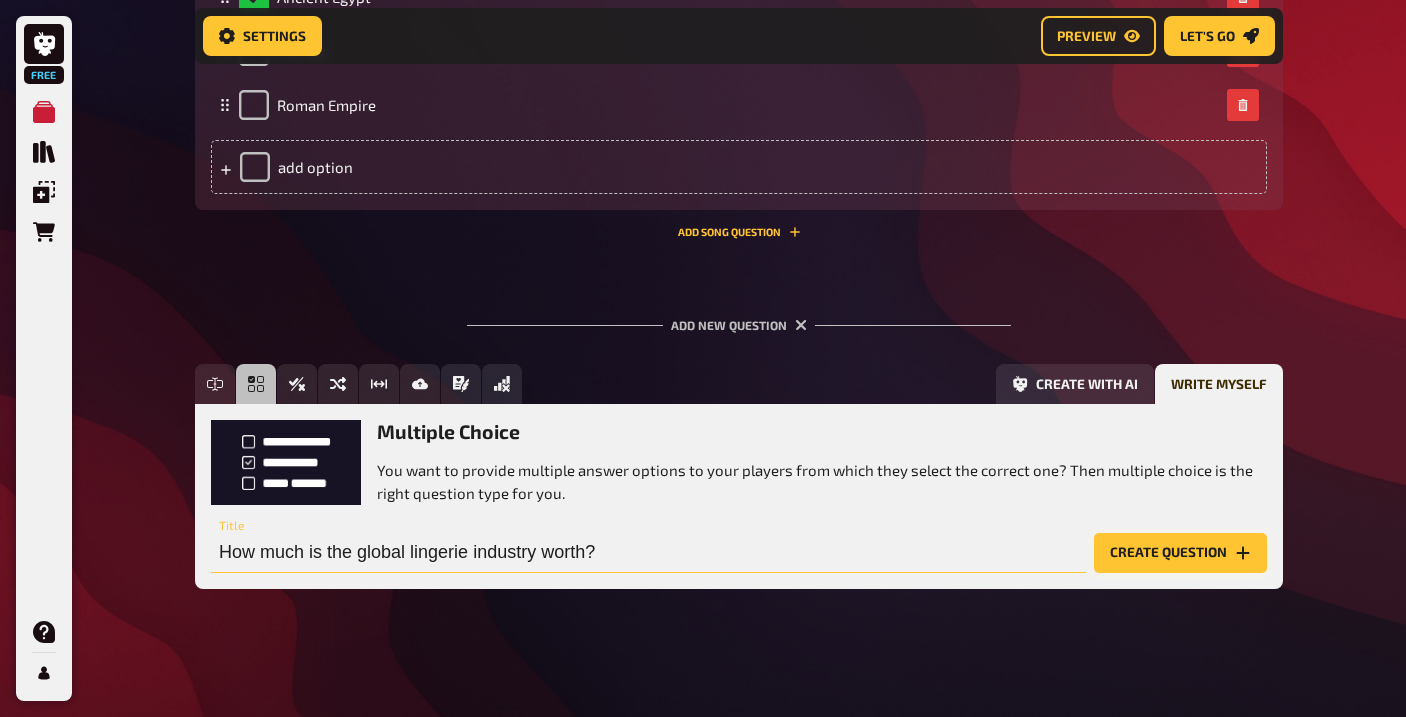 type on "How much is the global lingerie industry worth?" 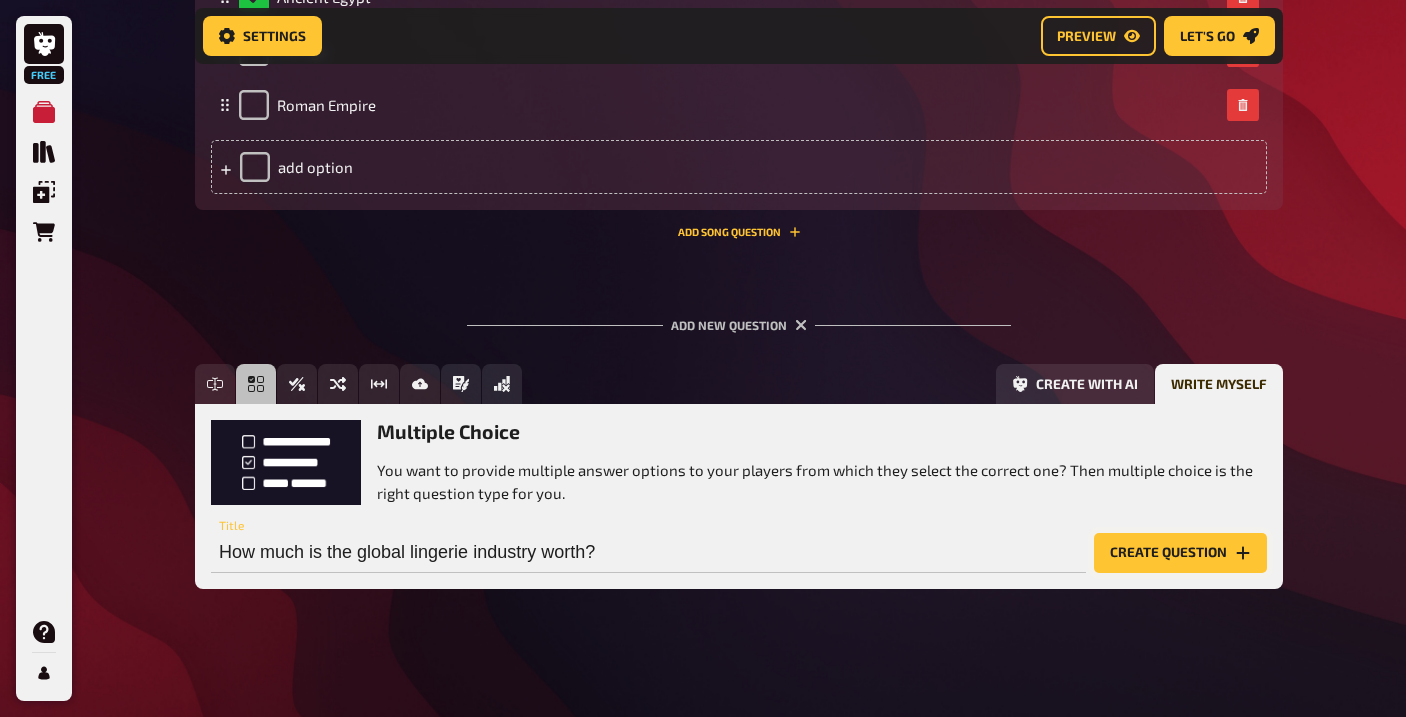 click on "Create question" at bounding box center [1180, 553] 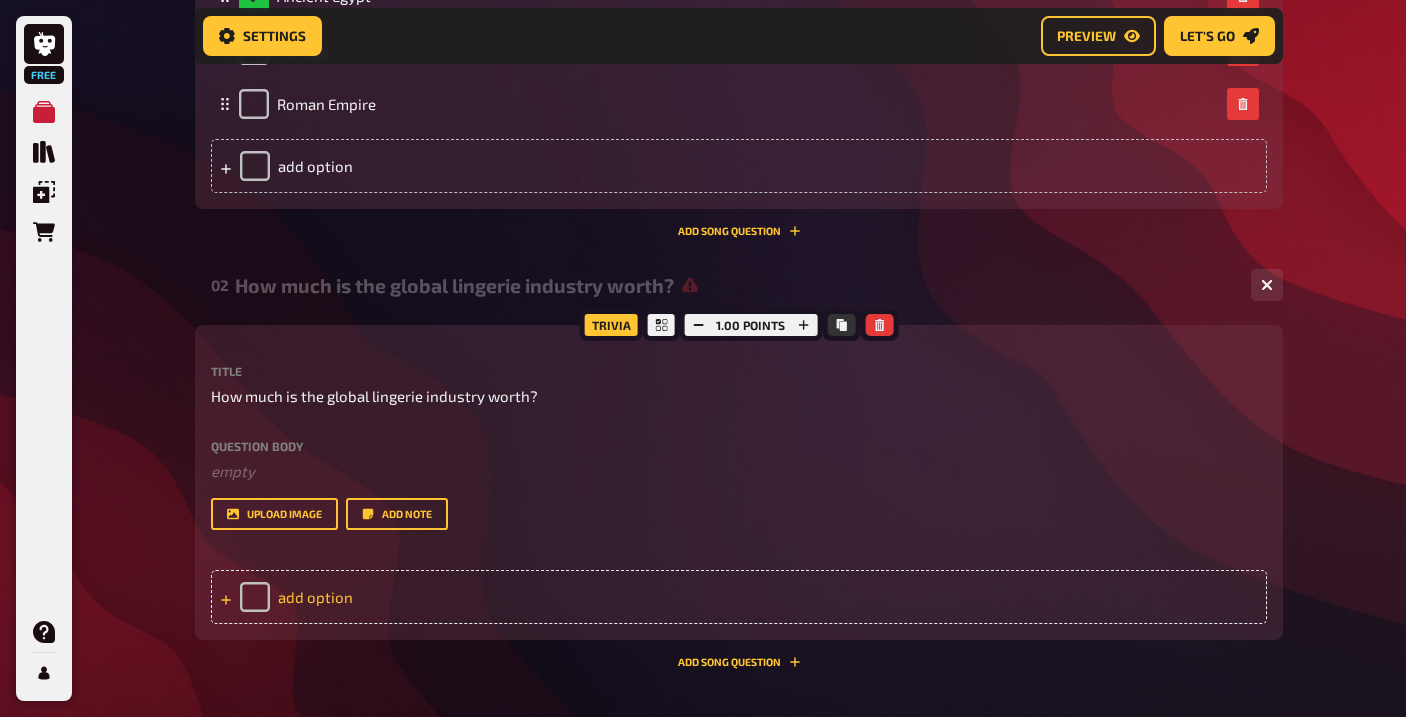 click on "add option" at bounding box center [739, 597] 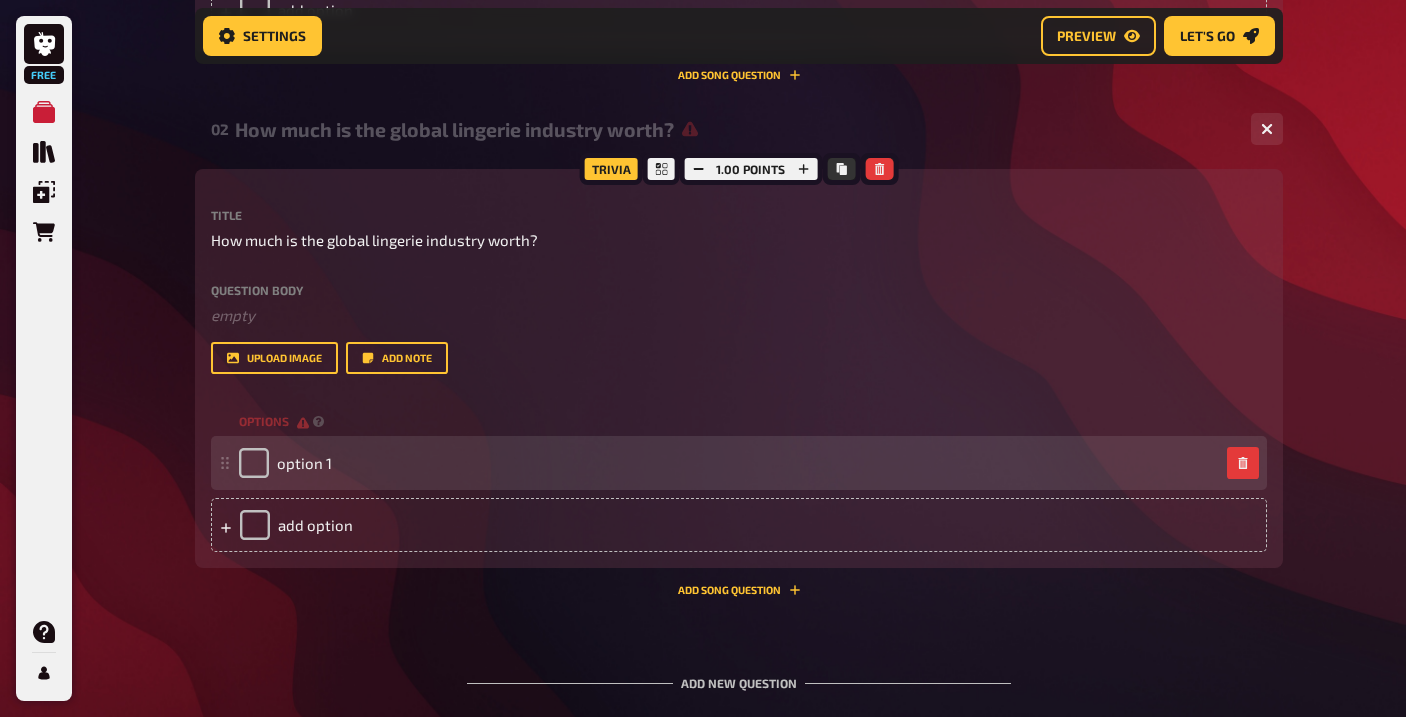 scroll, scrollTop: 976, scrollLeft: 0, axis: vertical 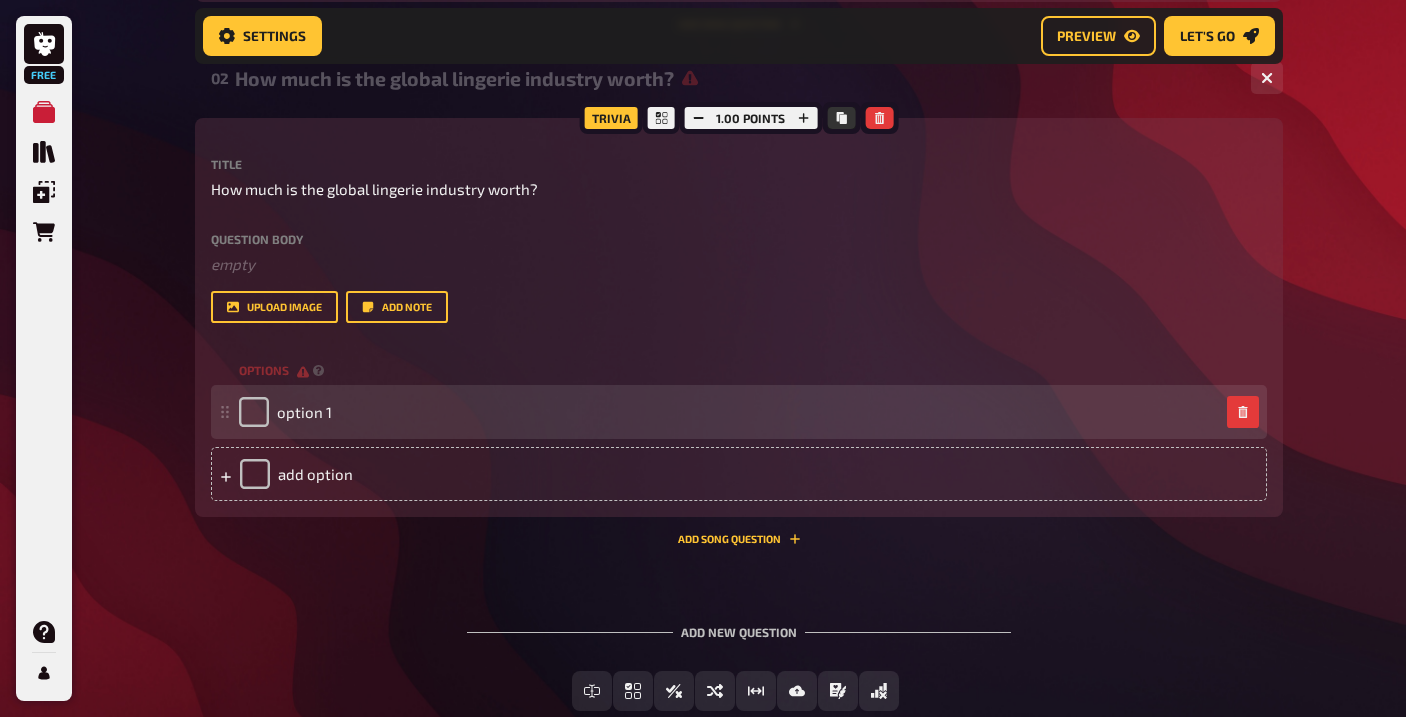 type 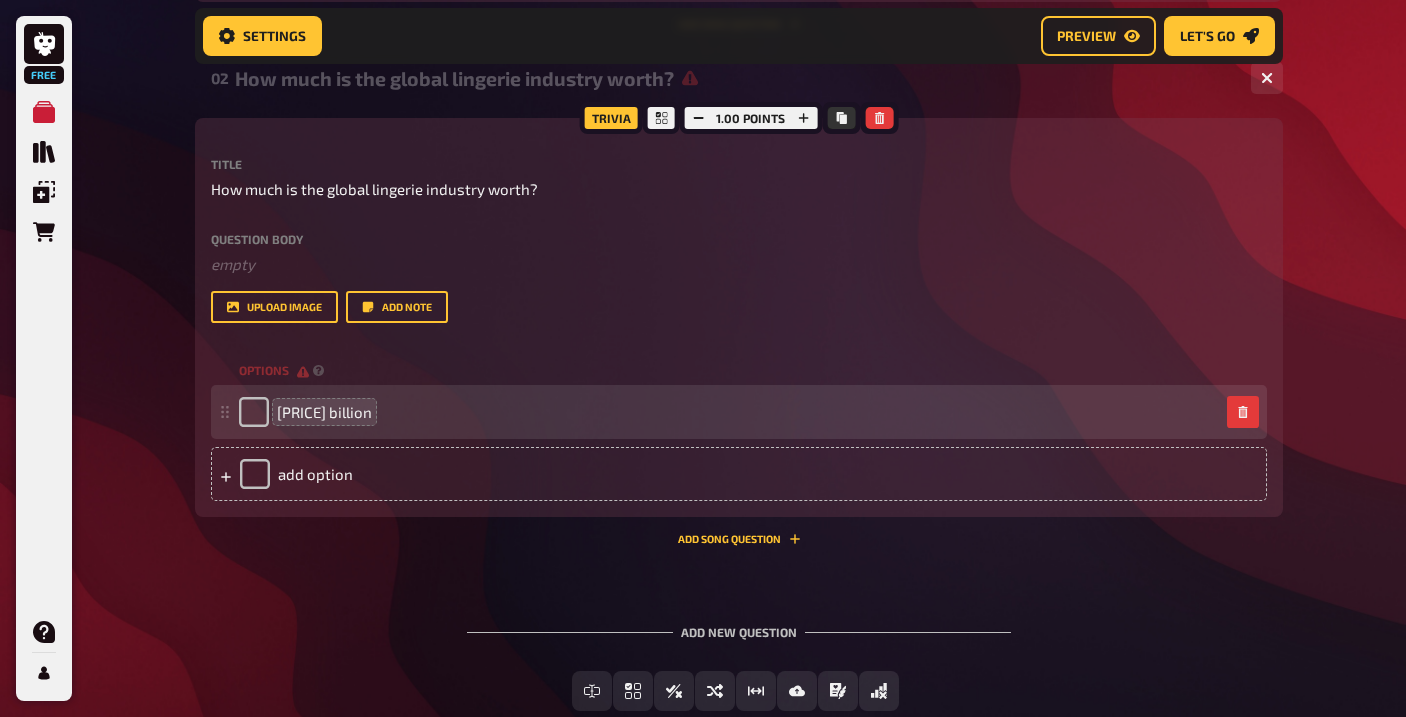 click on "75 billion" at bounding box center [324, 412] 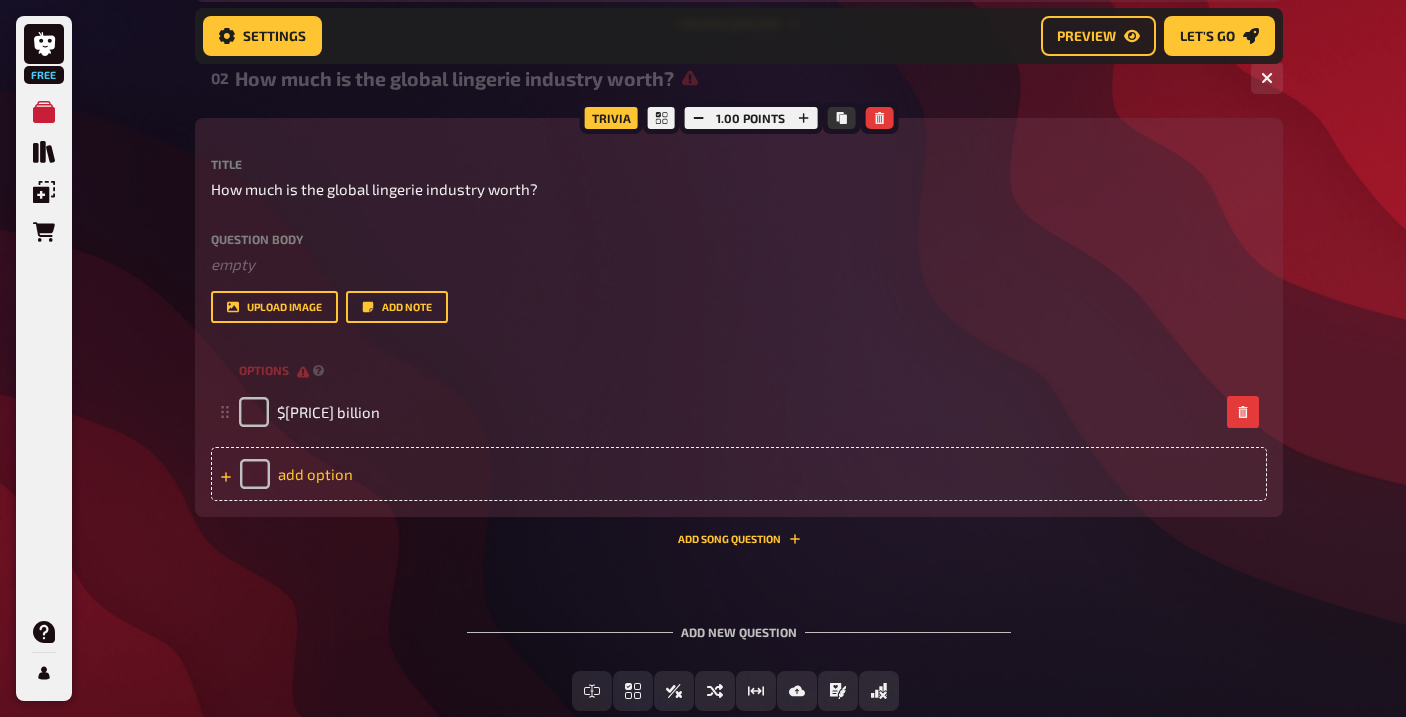 click on "add option" at bounding box center [739, 474] 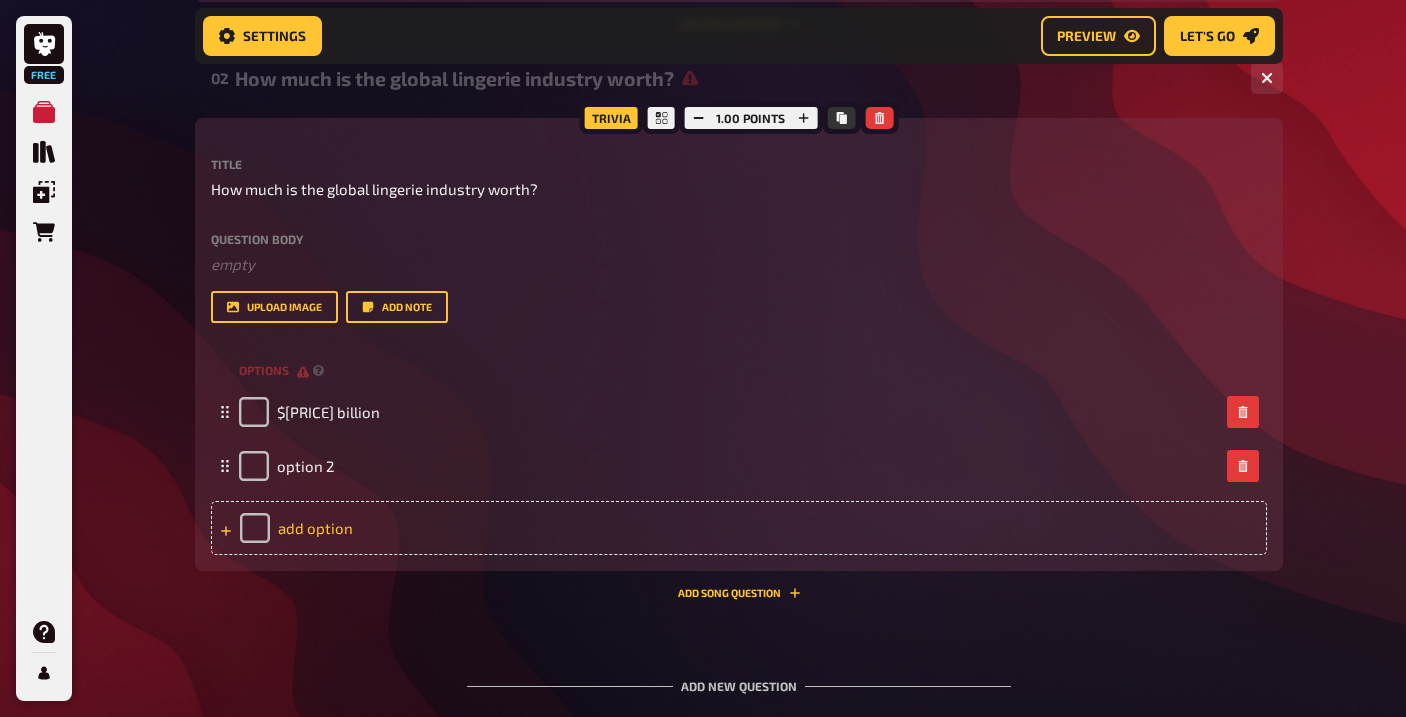 type 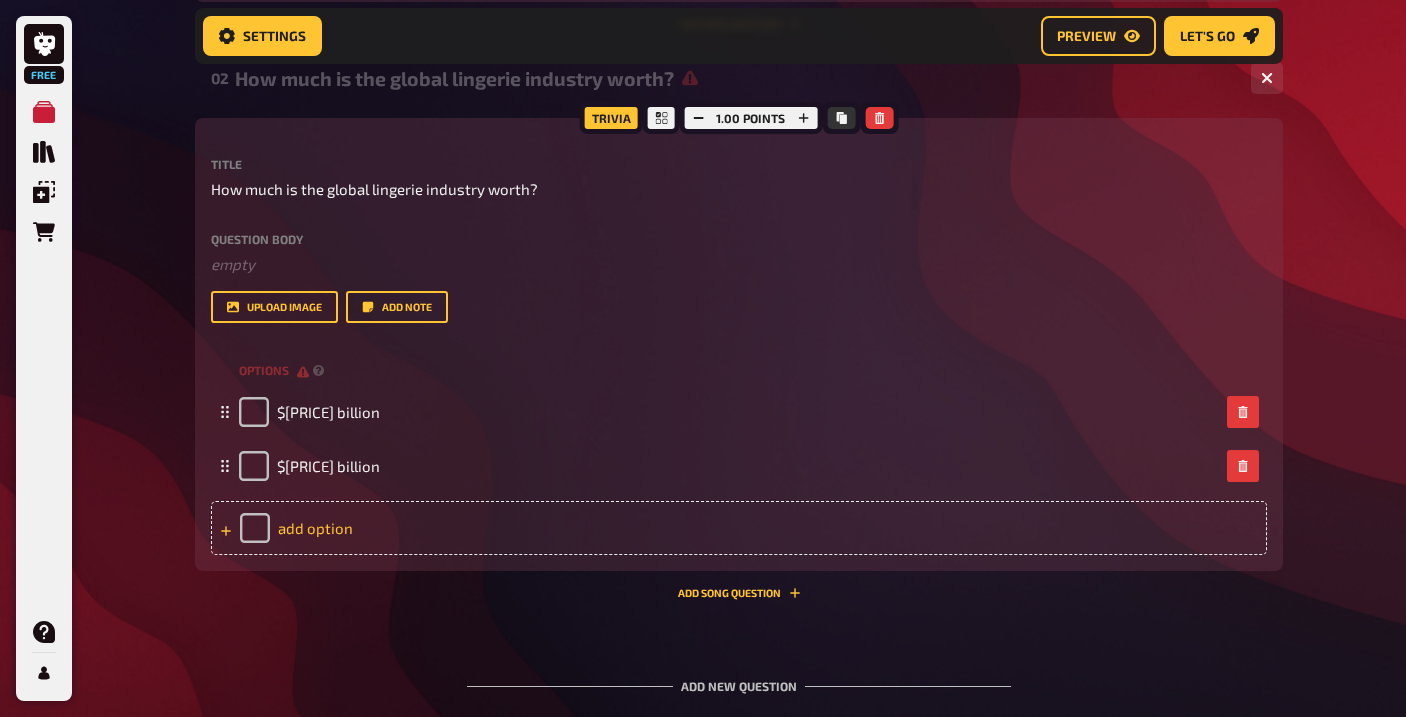 click on "add option" at bounding box center (739, 528) 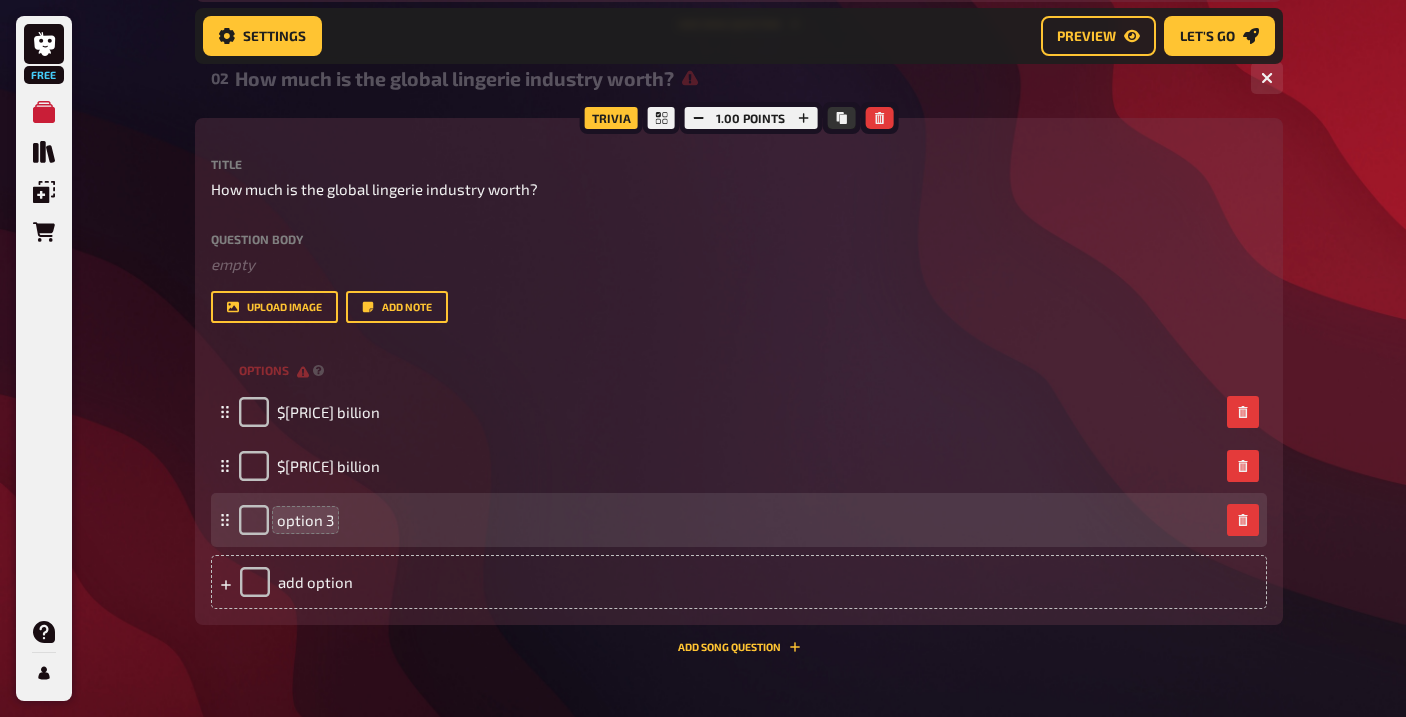 type 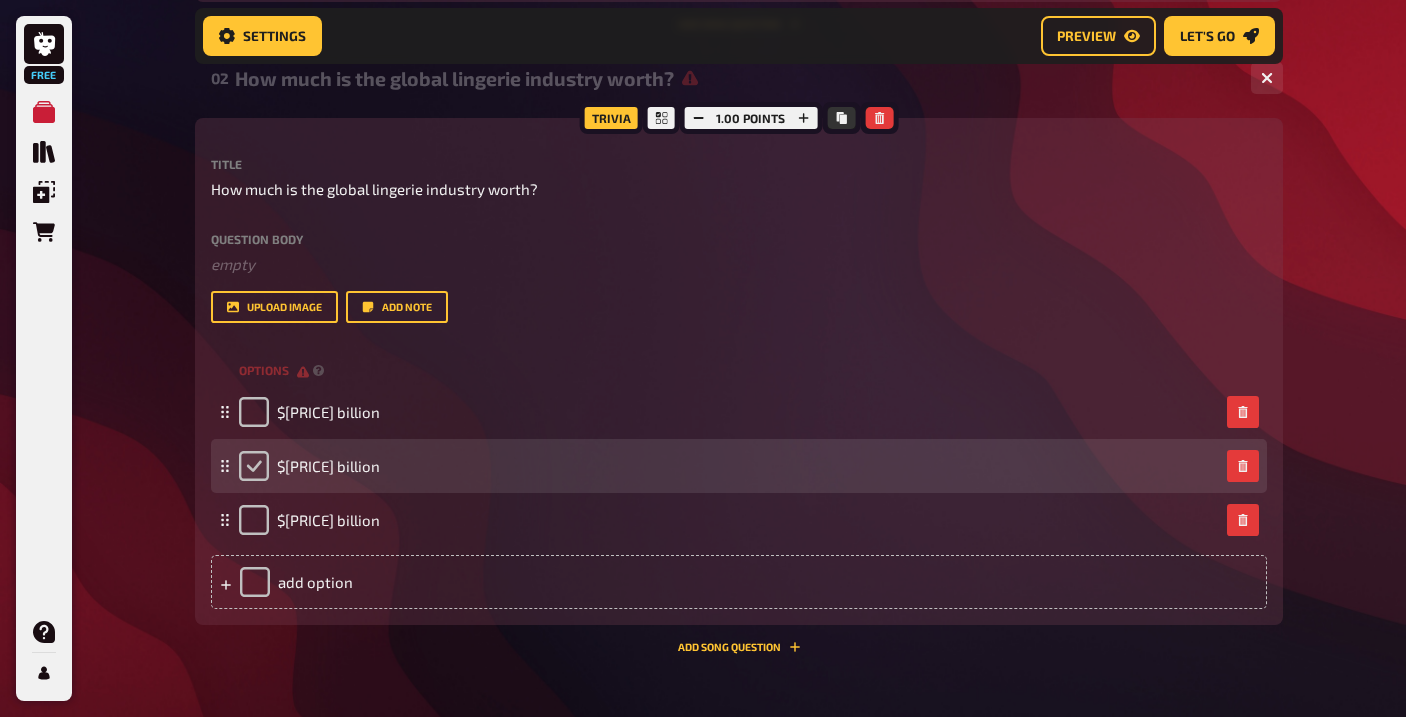click at bounding box center [254, 466] 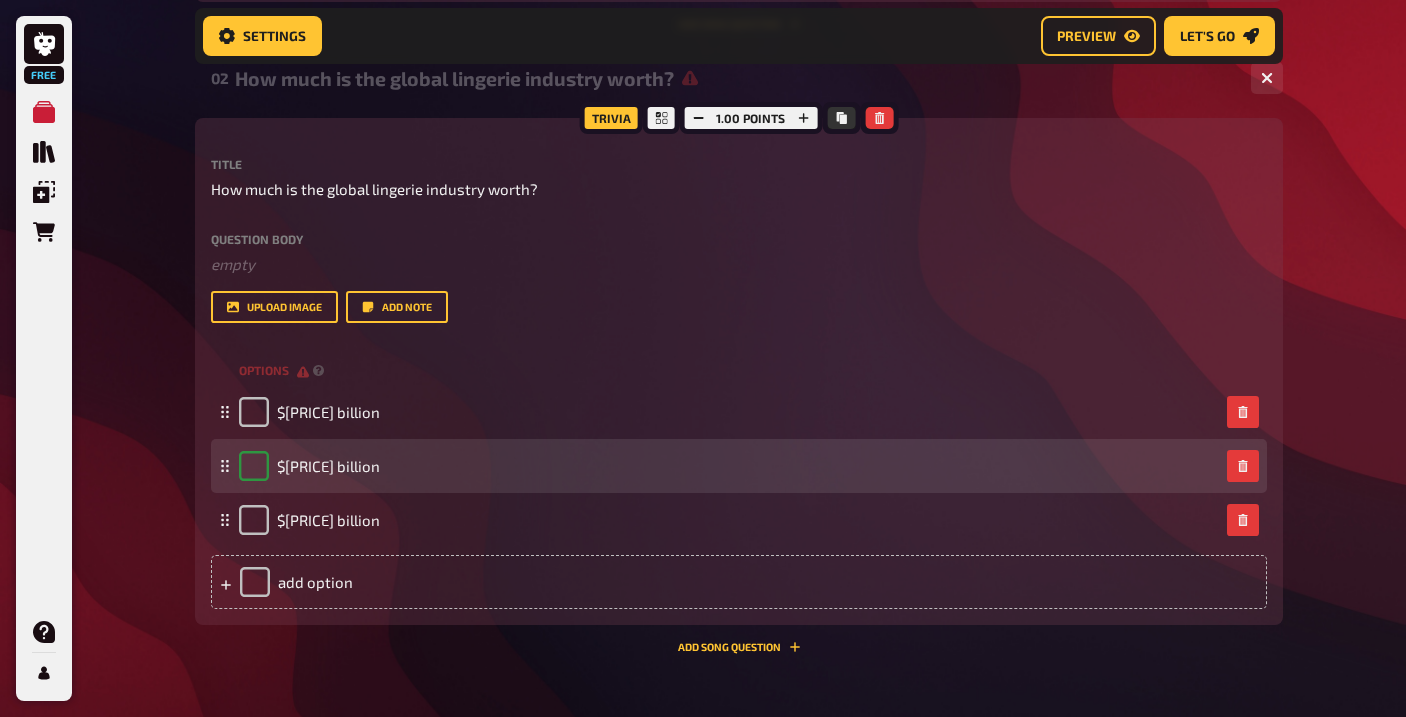 checkbox on "true" 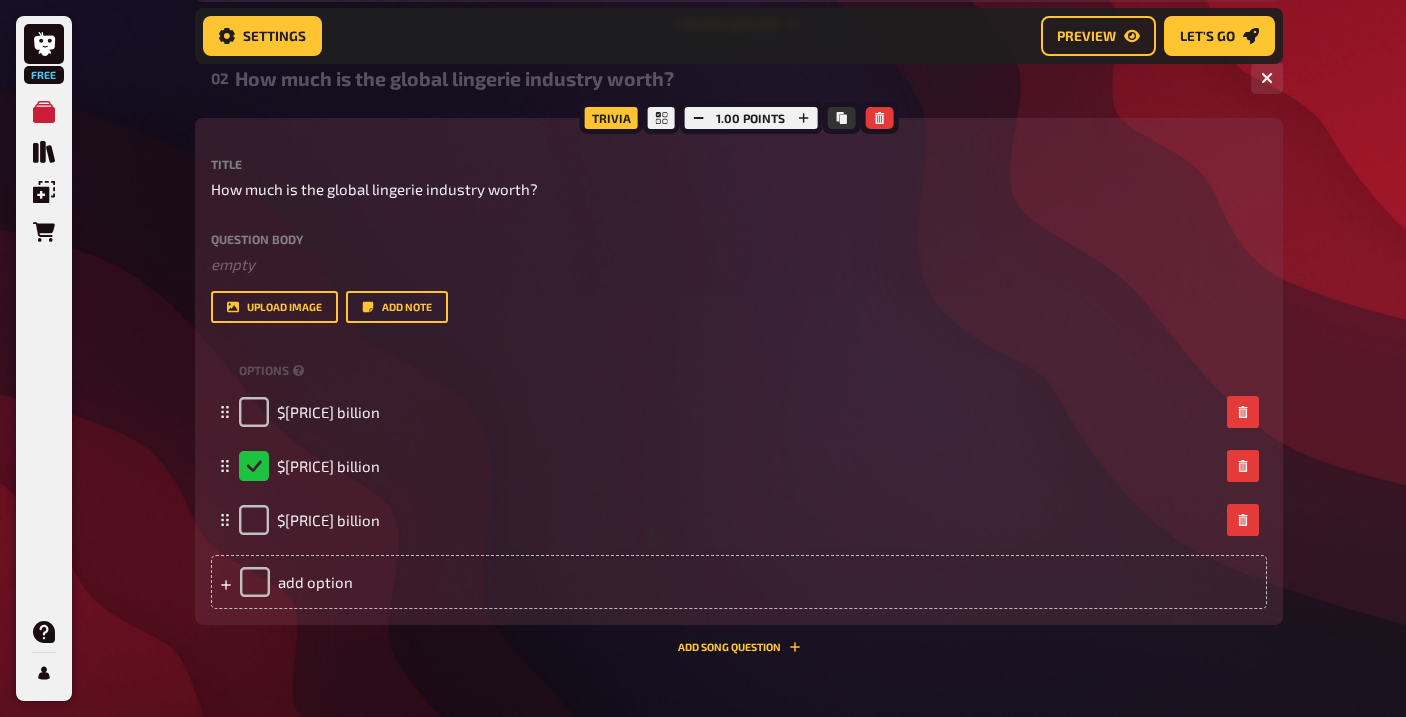 click on "Free My Quizzes Quiz Library Overlays Orders Help Profile Home My Quizzes NUD Setup Setup Edit Content Quiz Lobby Hosting undefined Evaluation Leaderboard Settings Preview Let's go Let's go Make your quiz even better by unlocking all the features! Let our Quiz AI generate questions for you! Upgrade now NUD 01 In what civilisation was the first evidence of underwear found? 3 Trivia 1.00 points Title In what civilisation was the first evidence of underwear found? Question body ﻿ empty Drop here to upload upload image   Add note options Ancient Egypt Vikings Roman Empire
To pick up a draggable item, press the space bar.
While dragging, use the arrow keys to move the item.
Press space again to drop the item in its new position, or press escape to cancel.
add option Add Song question   02 How much is the global lingerie industry worth? 3 Trivia 1.00 points Title How much is the global lingerie industry worth? Question body ﻿ empty Drop here to upload upload image   Add note options $75 billion" at bounding box center [703, -15] 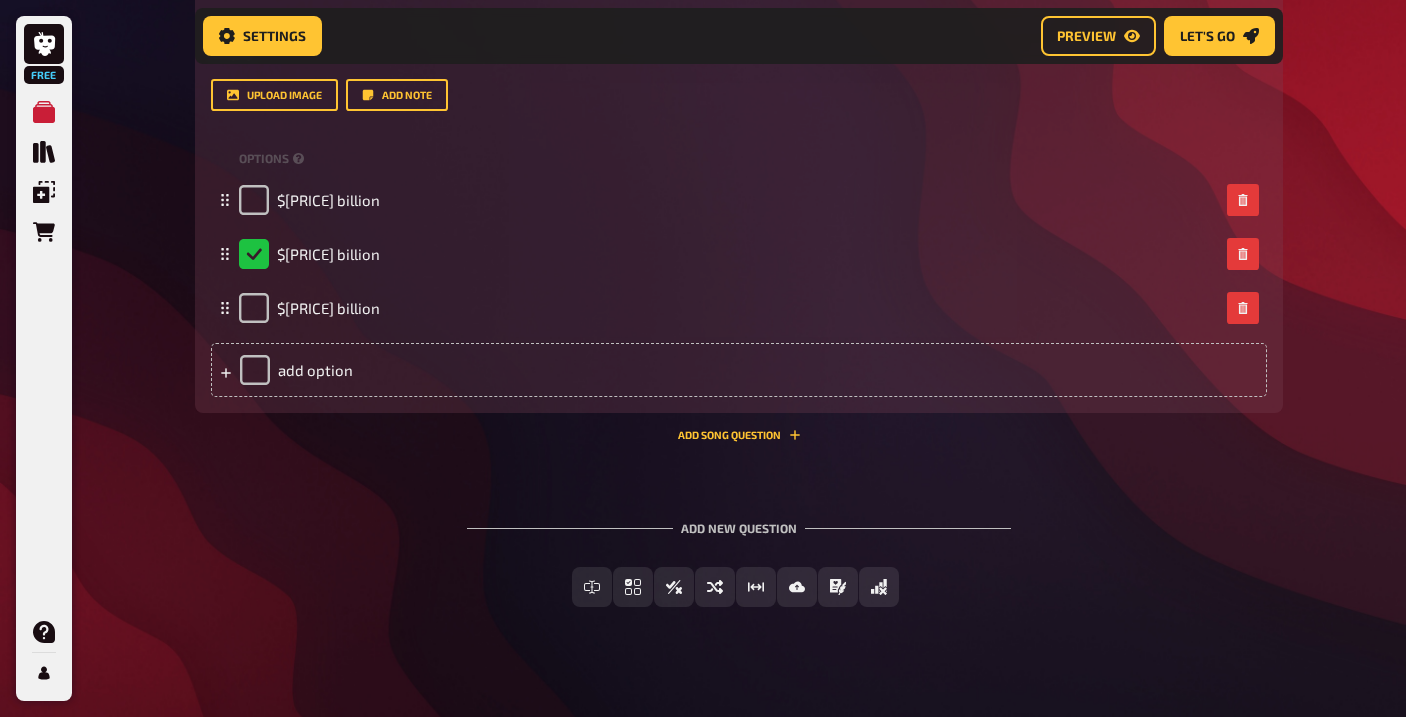 scroll, scrollTop: 1207, scrollLeft: 0, axis: vertical 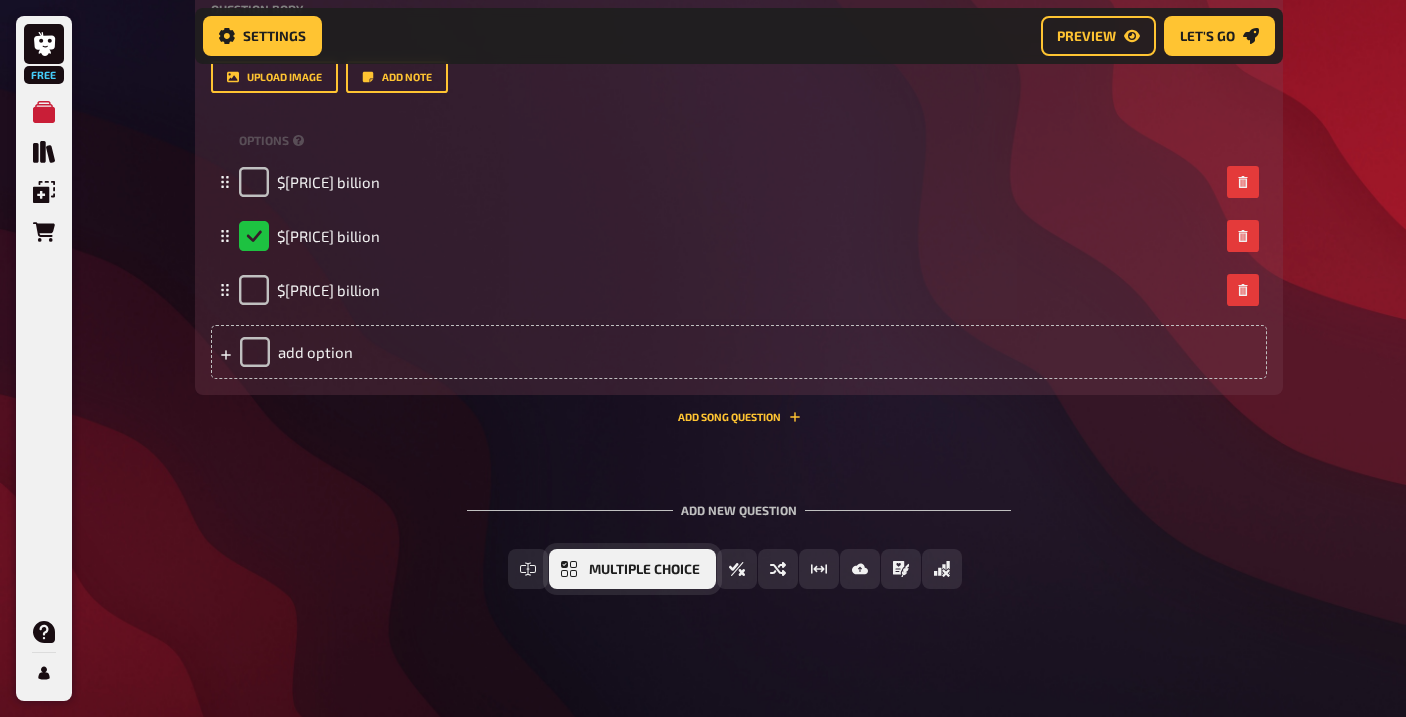 click on "Multiple Choice" at bounding box center (632, 569) 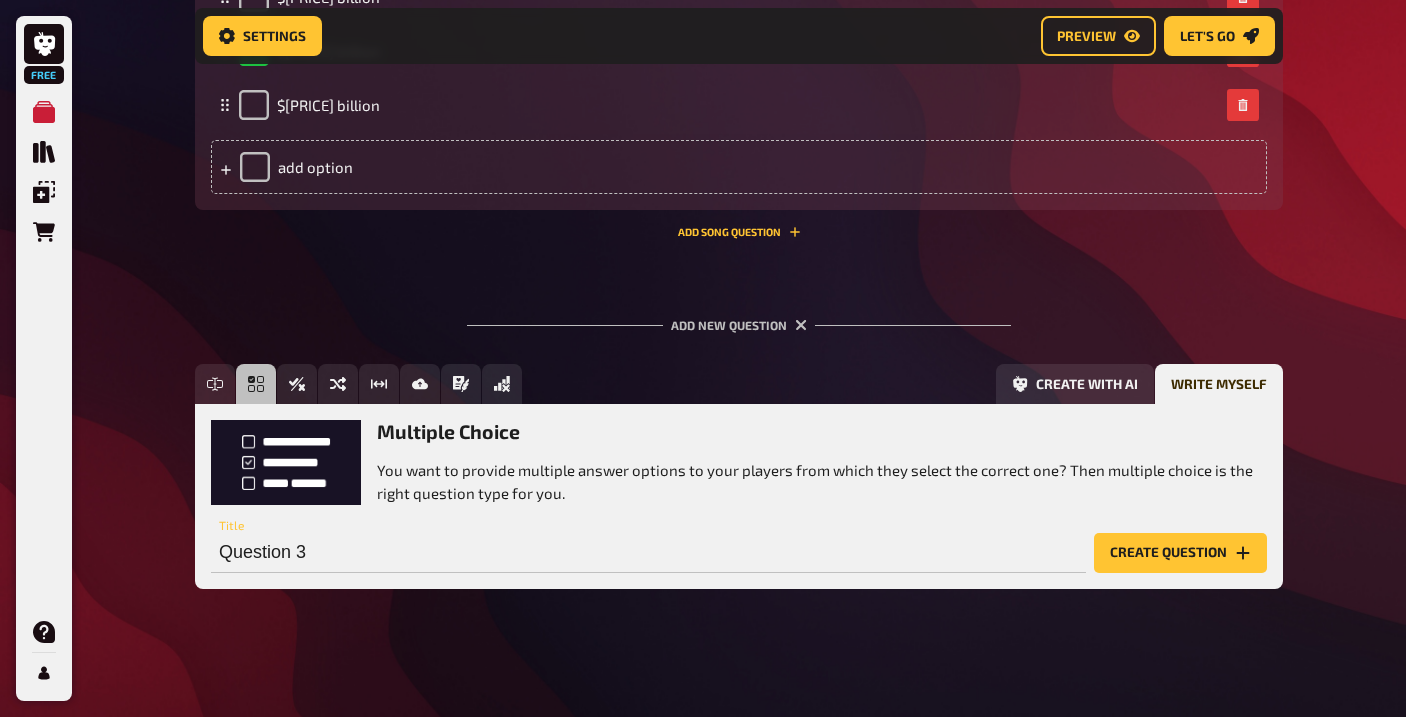 scroll, scrollTop: 0, scrollLeft: 0, axis: both 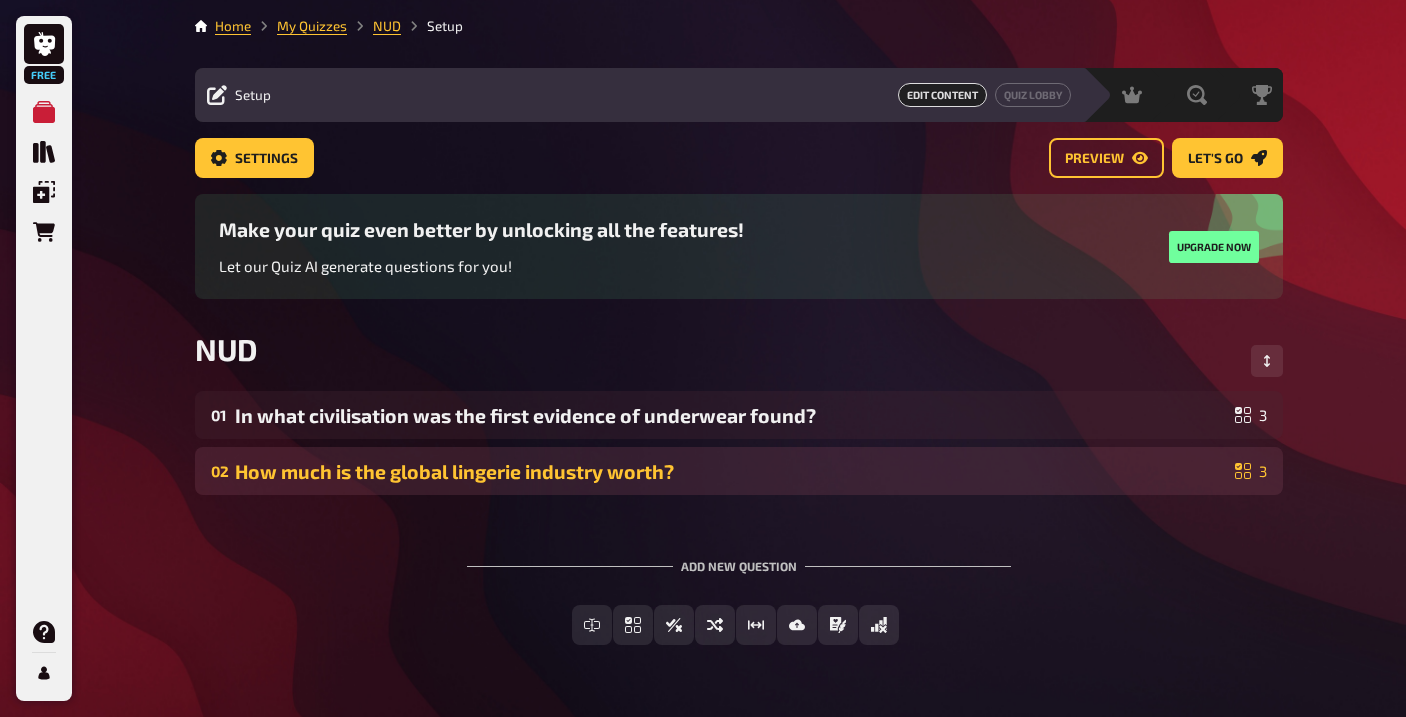 click on "How much is the global lingerie industry worth?" at bounding box center (731, 471) 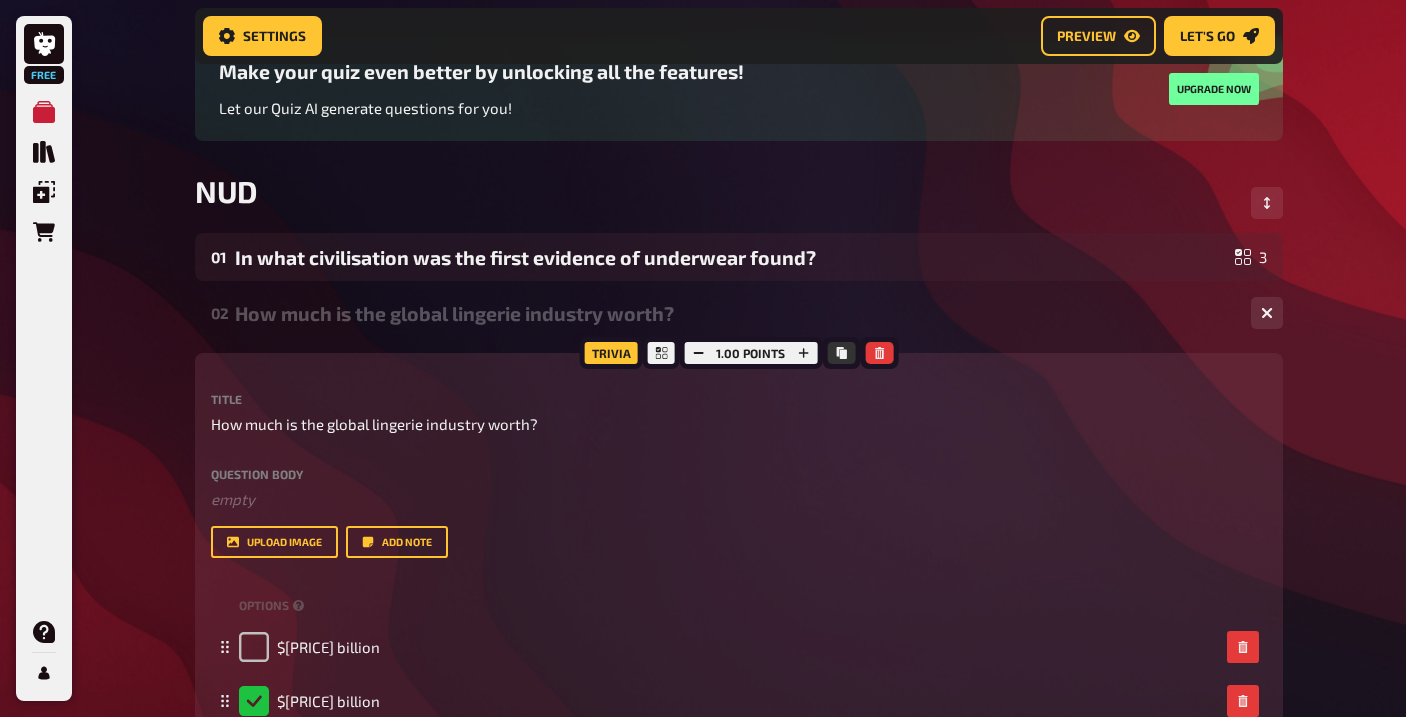 click on "How much is the global lingerie industry worth?" at bounding box center [735, 313] 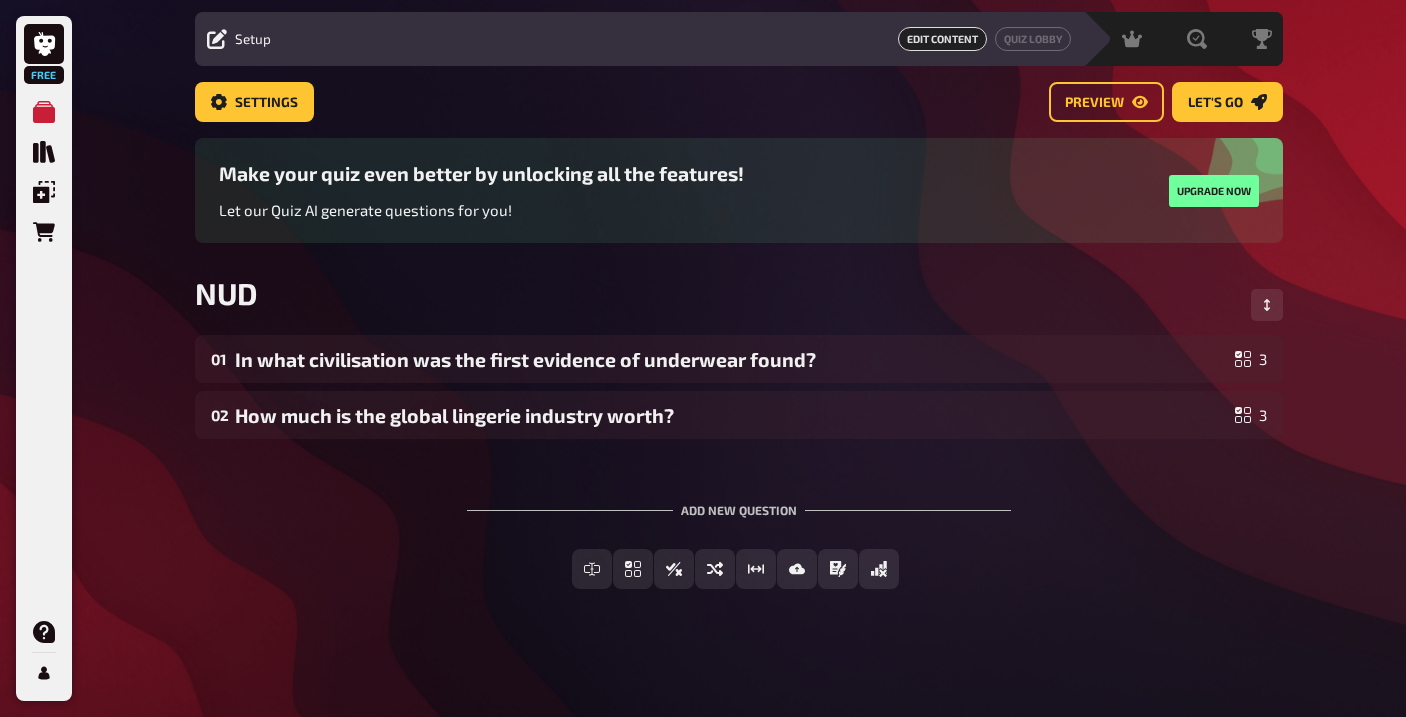 scroll, scrollTop: 57, scrollLeft: 0, axis: vertical 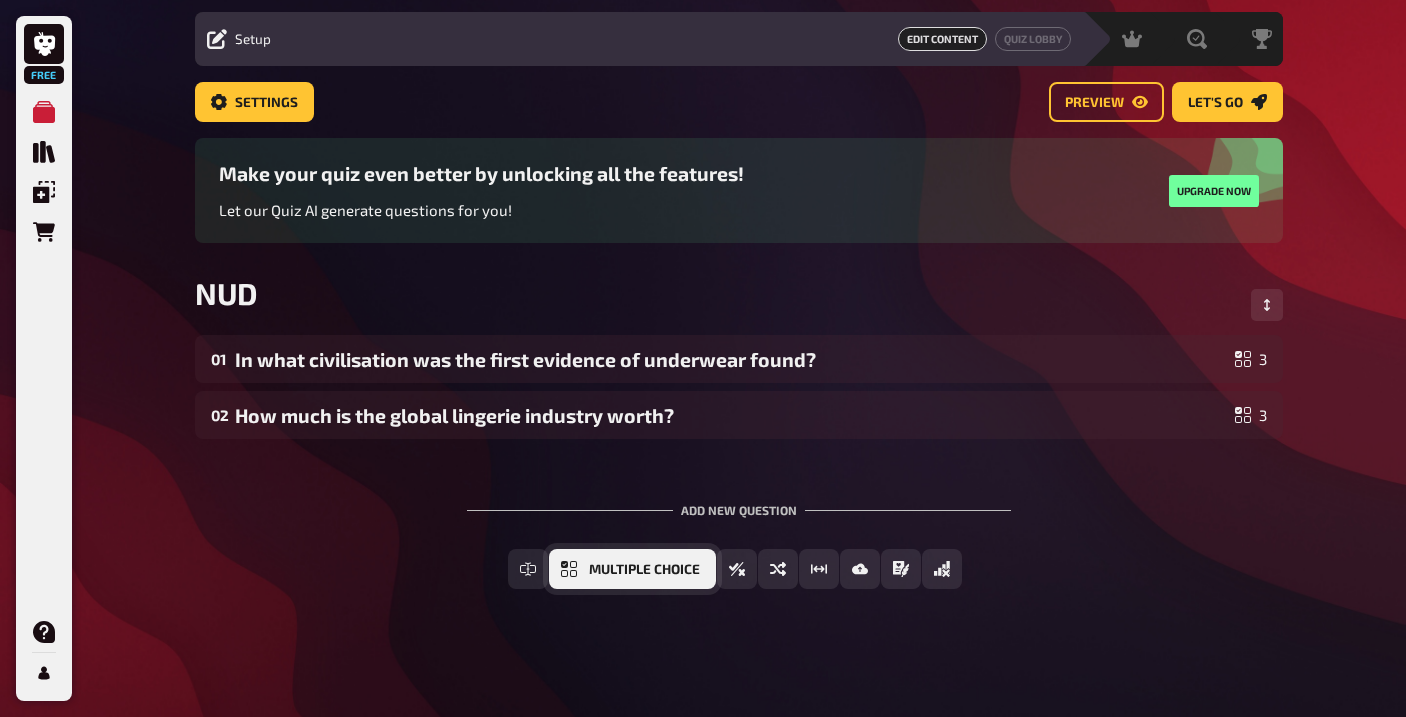 click on "Multiple Choice" at bounding box center (644, 570) 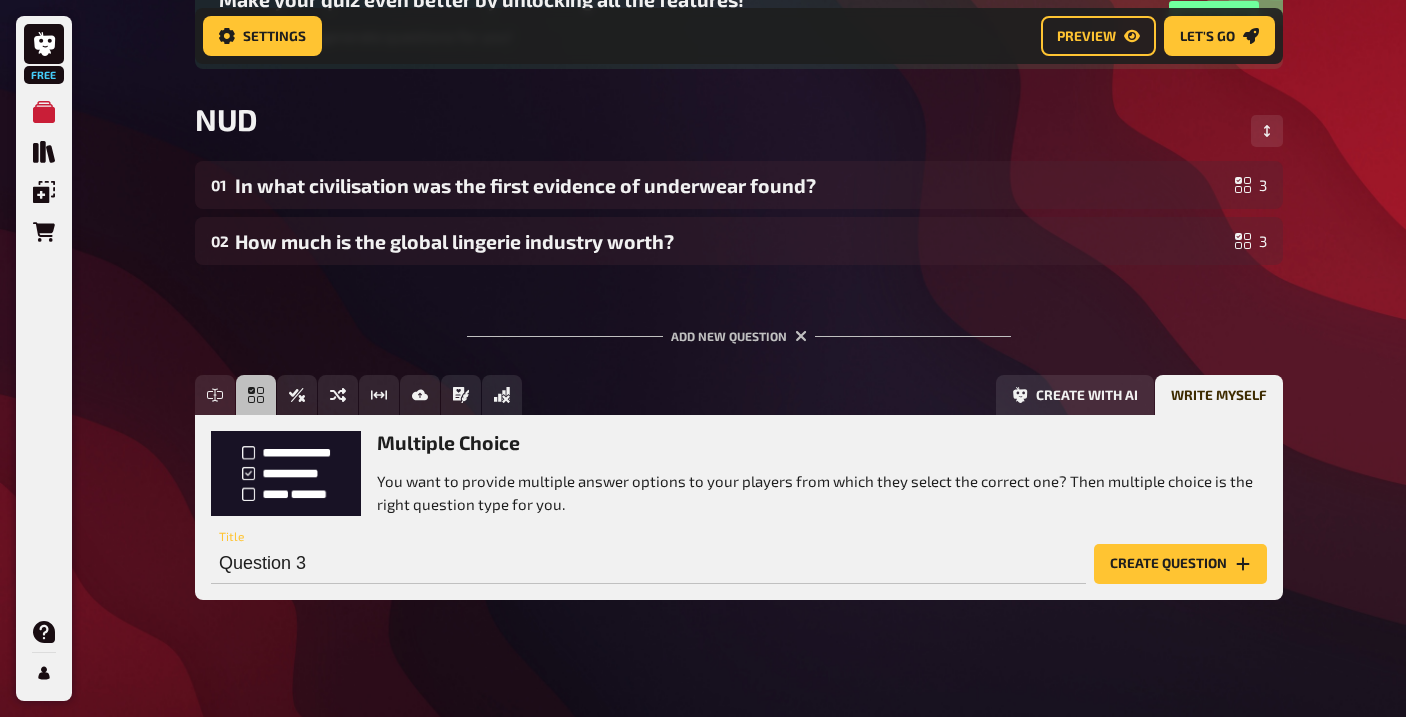 scroll, scrollTop: 258, scrollLeft: 0, axis: vertical 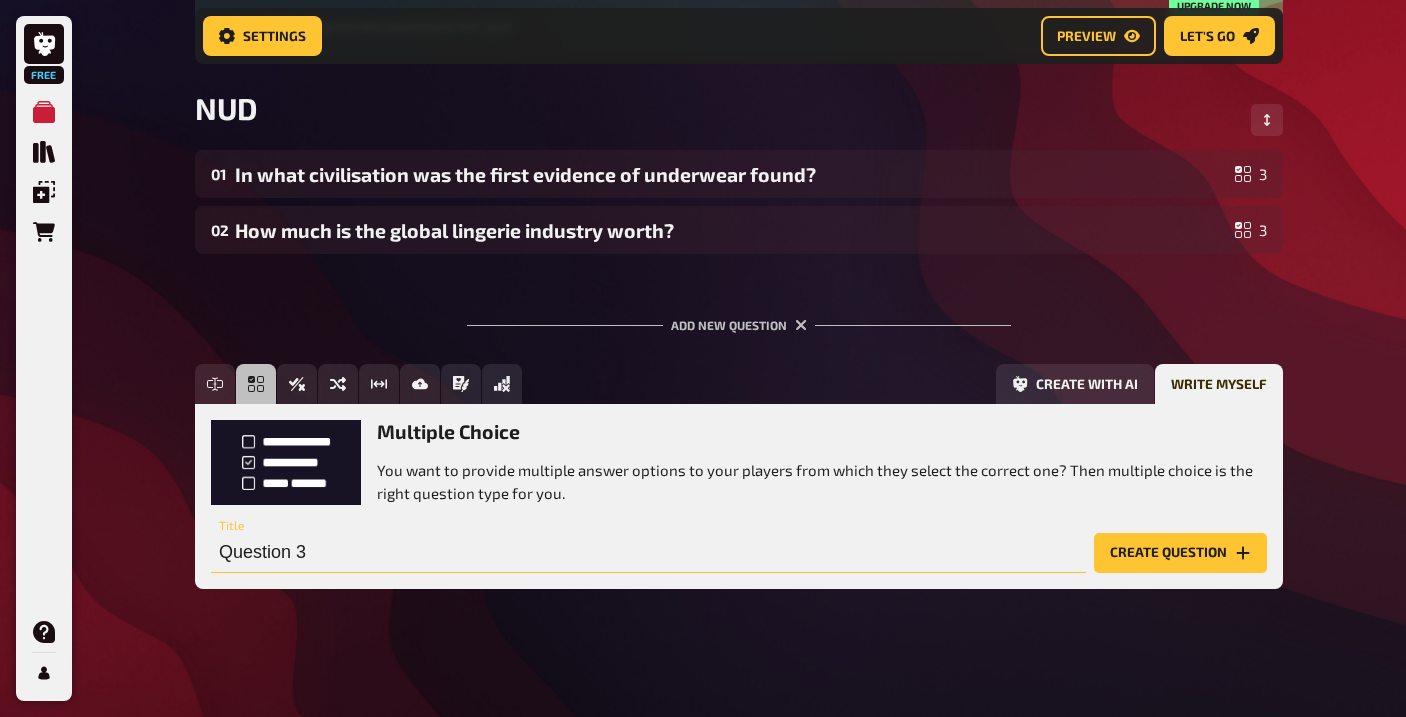 click on "Question 3" at bounding box center [648, 553] 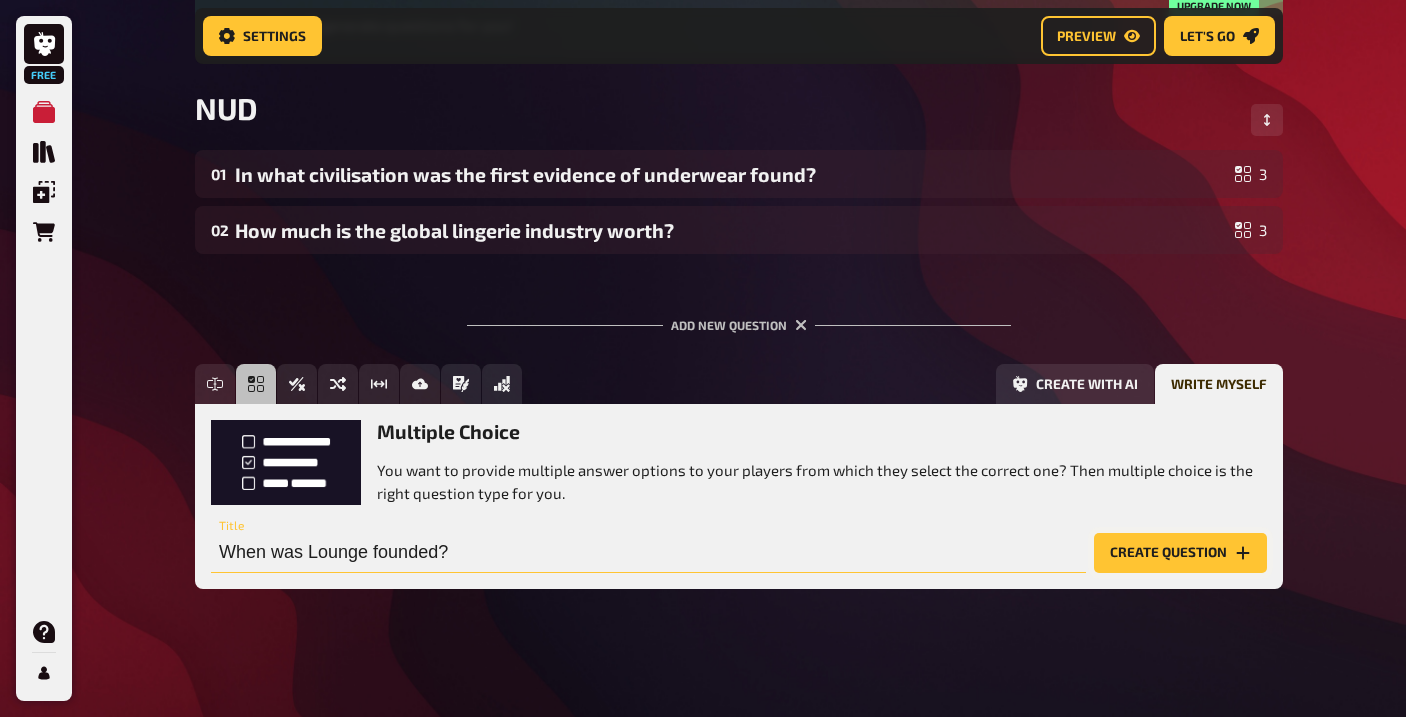 type on "When was Lounge founded?" 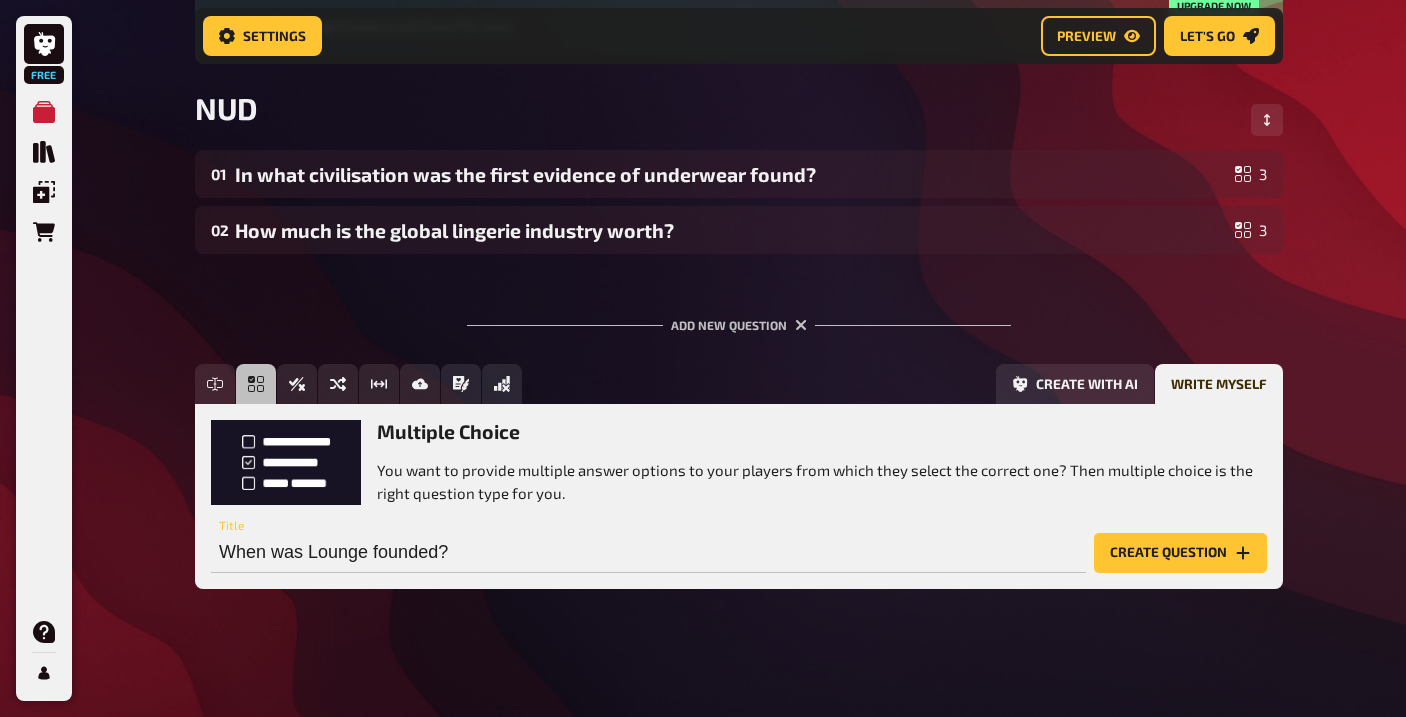 click on "Create question" at bounding box center [1180, 553] 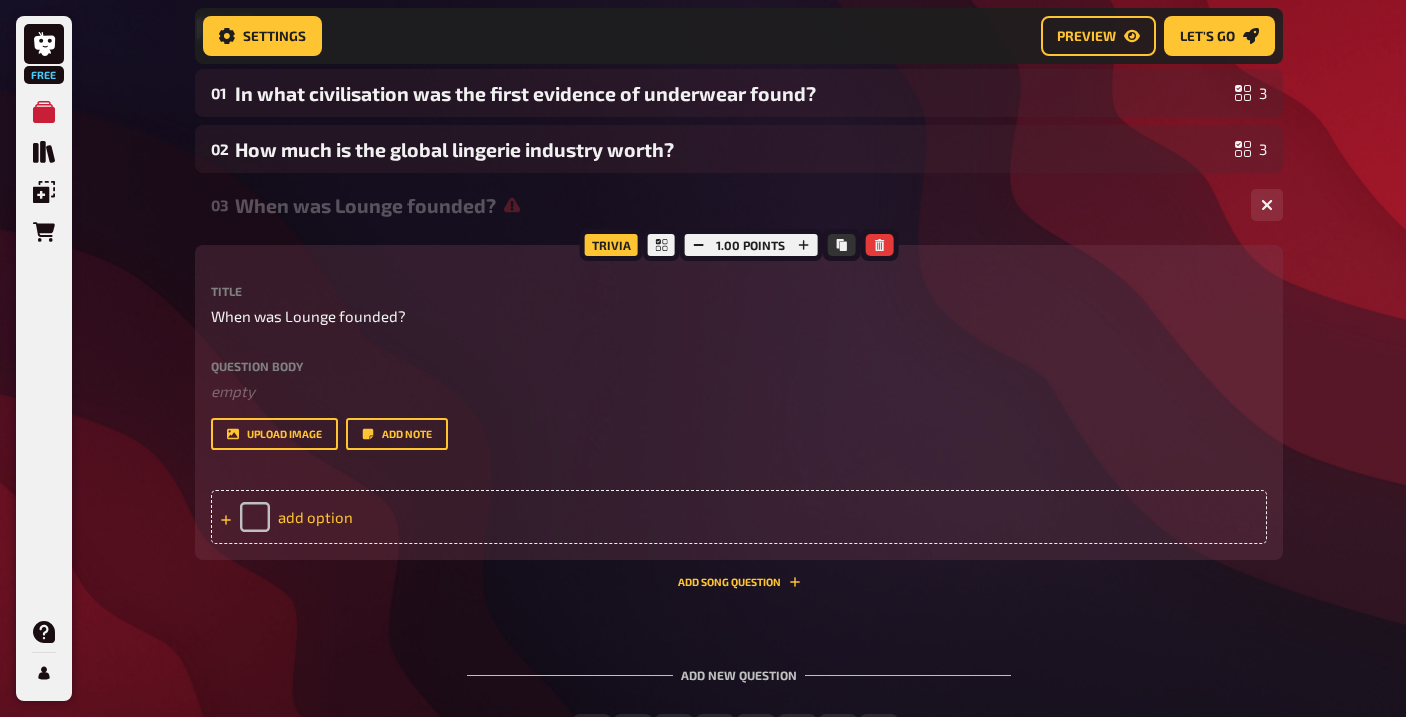 scroll, scrollTop: 342, scrollLeft: 0, axis: vertical 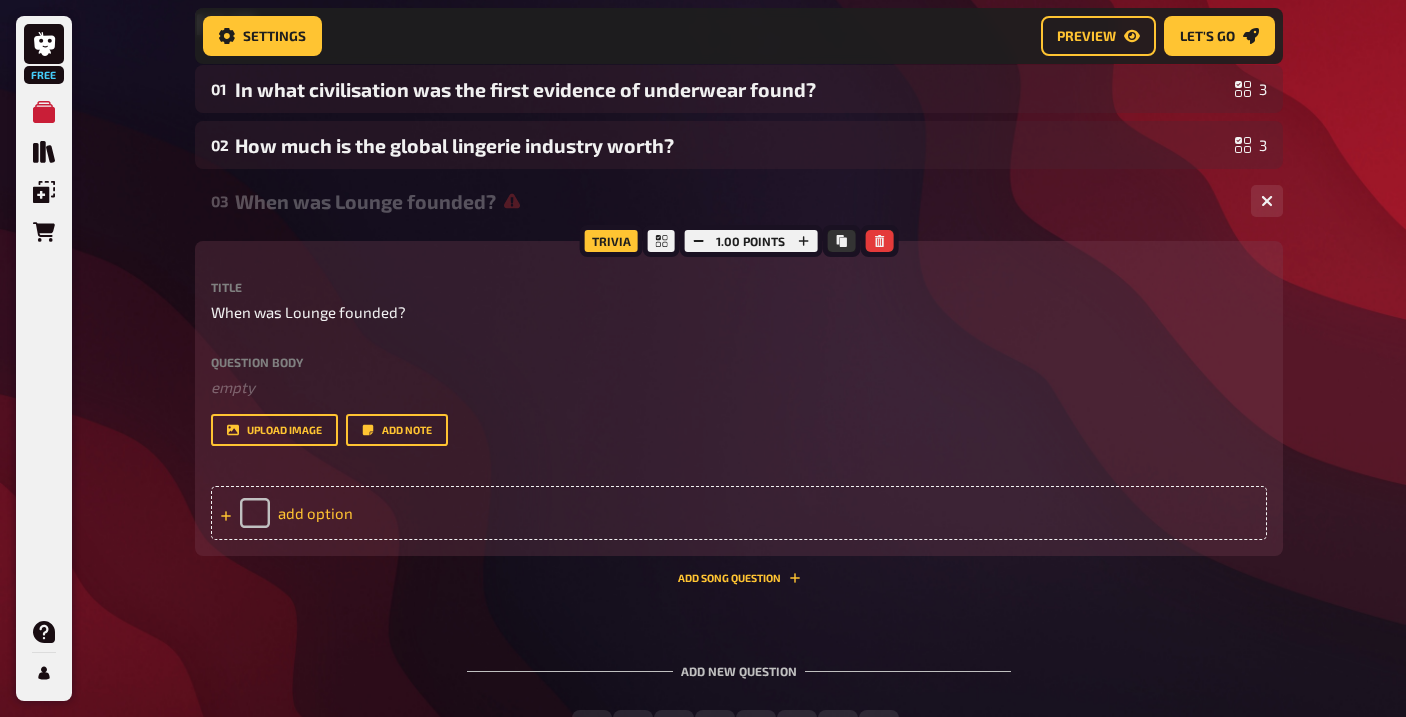 click on "add option" at bounding box center [739, 513] 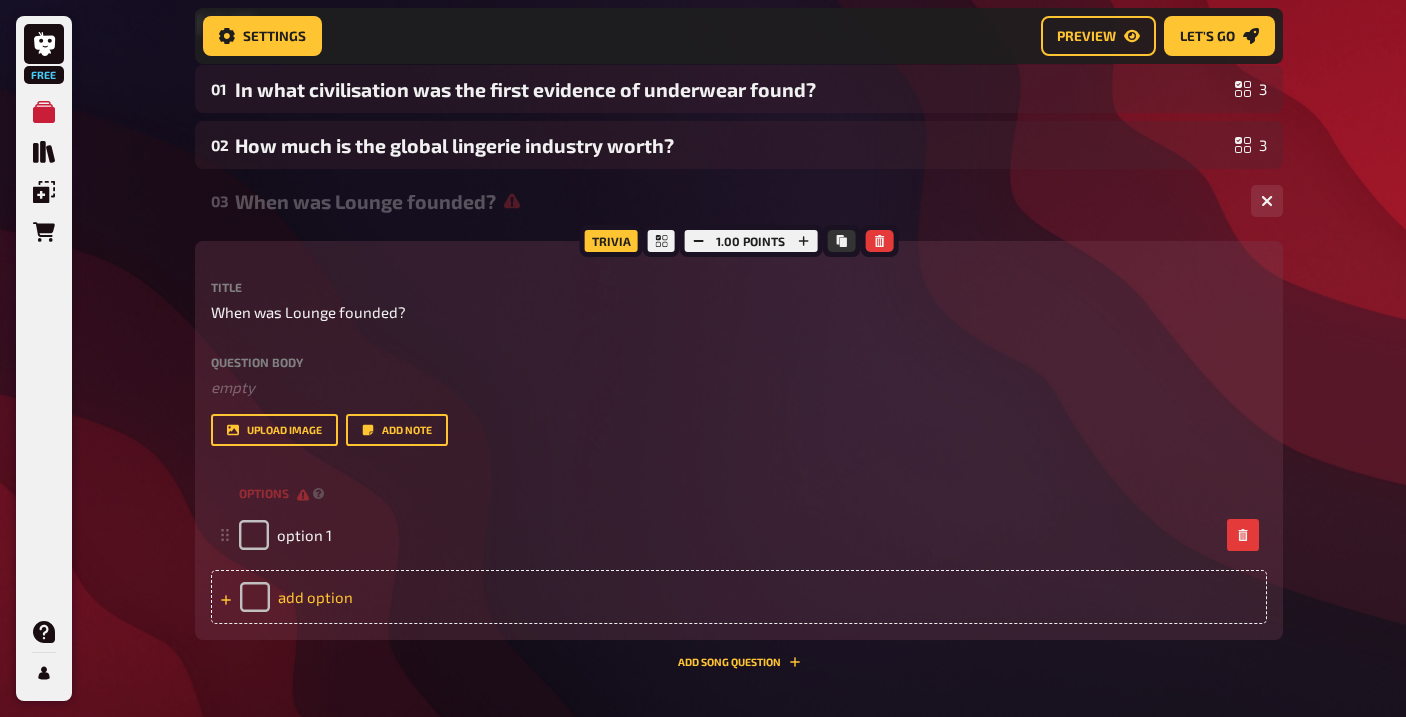 type 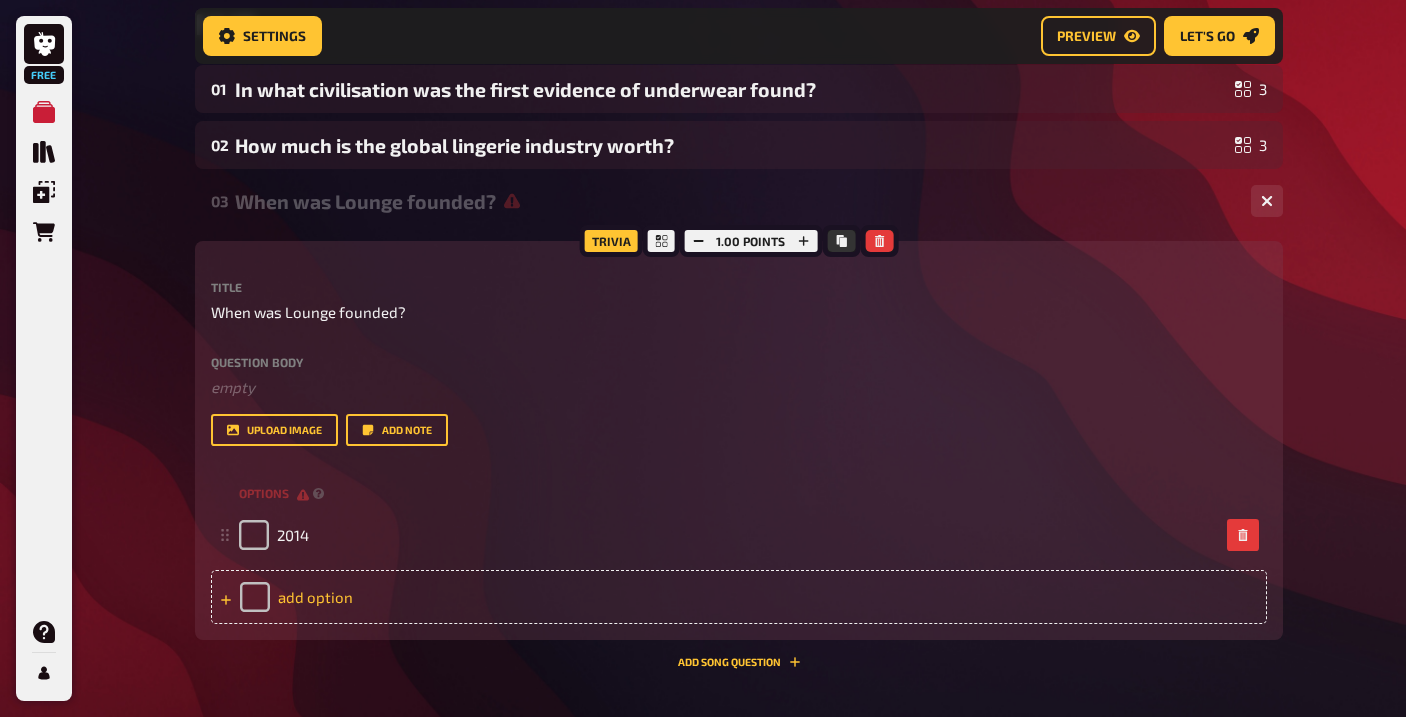 click on "add option" at bounding box center [739, 597] 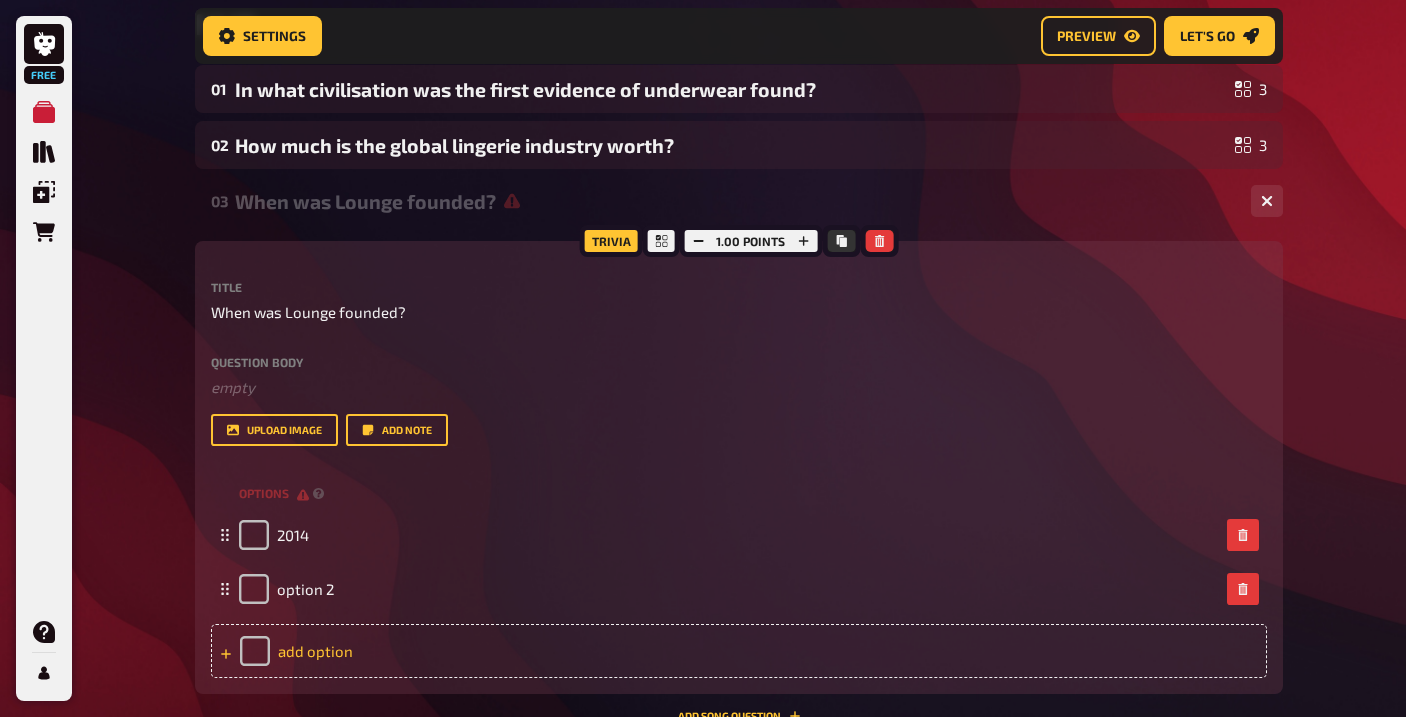 type 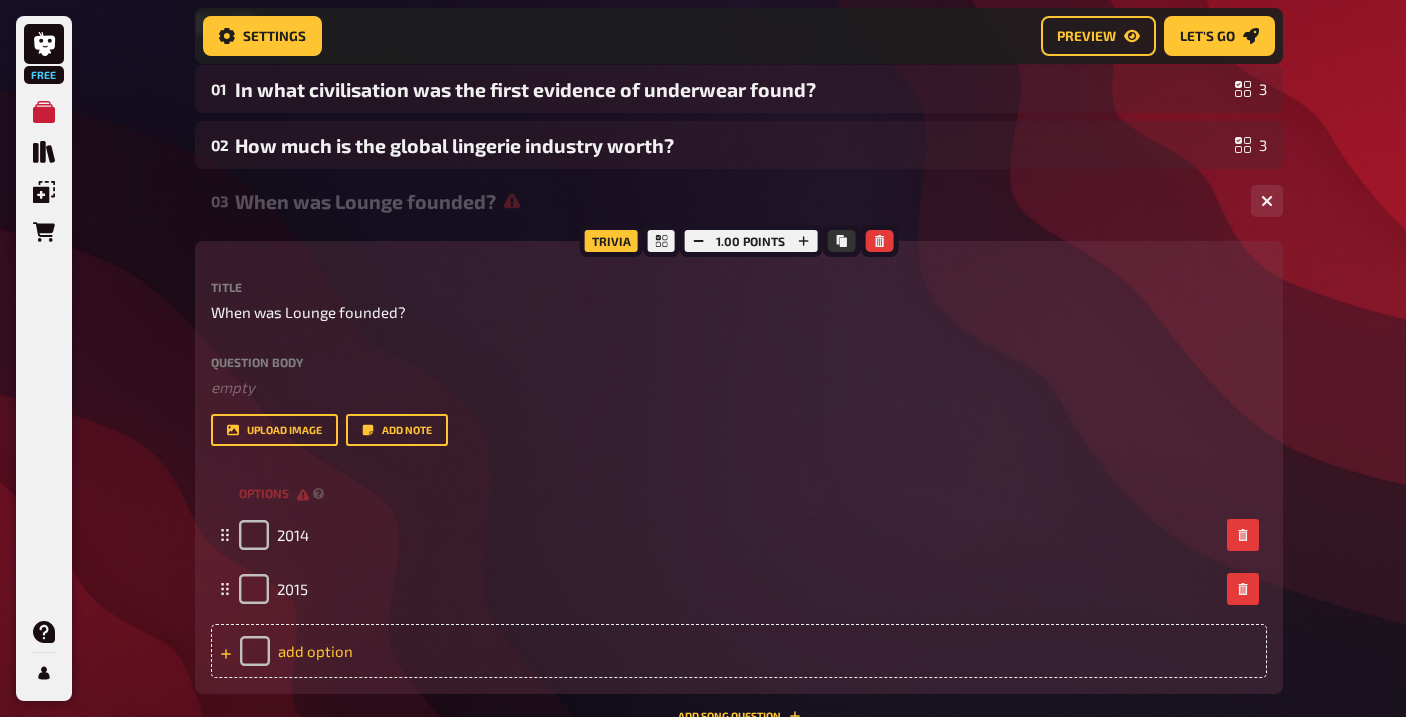 click on "add option" at bounding box center (739, 651) 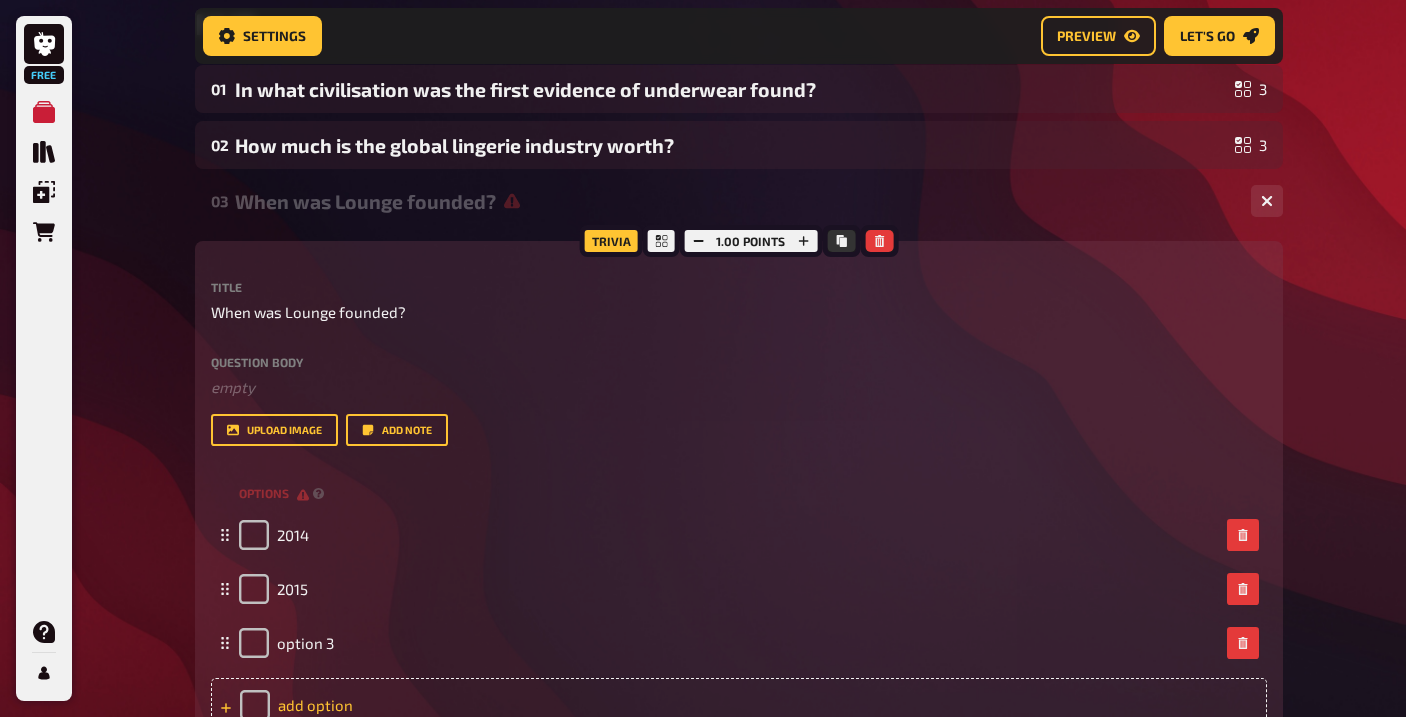 type 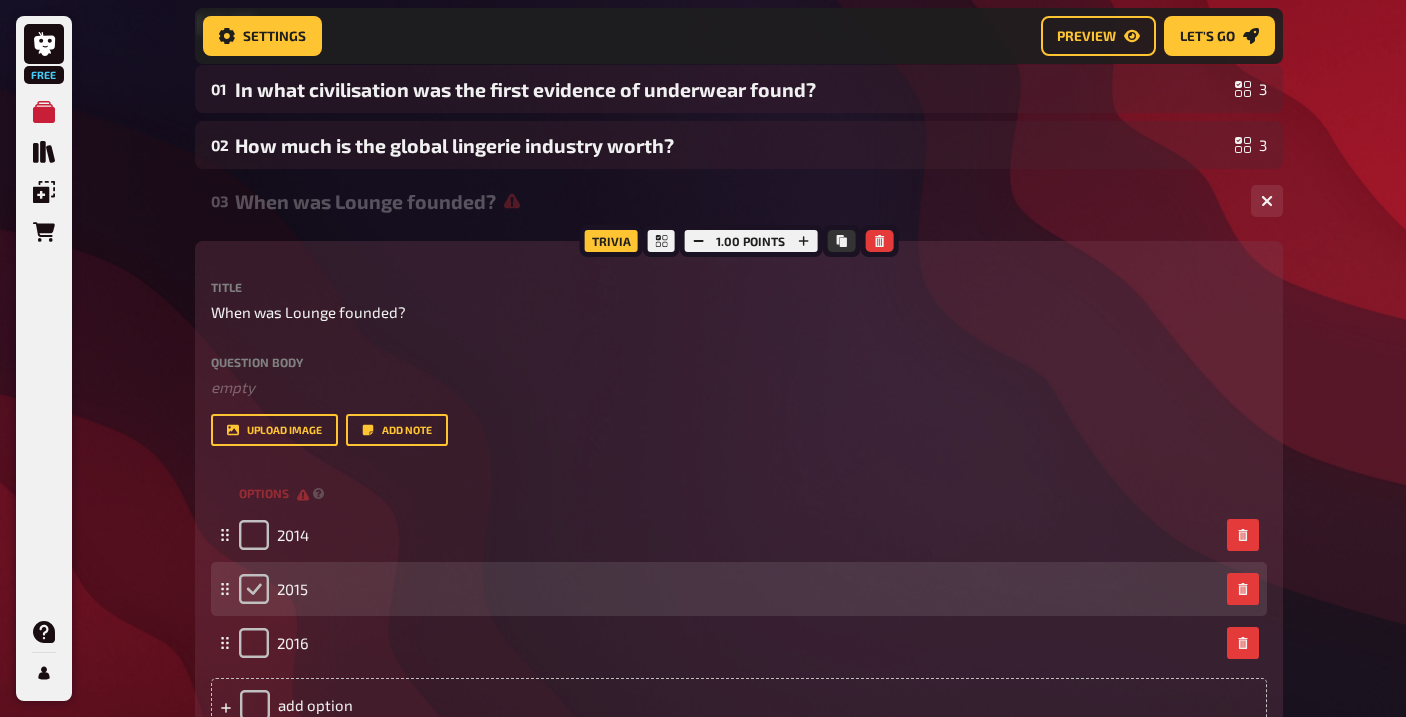 click at bounding box center [254, 589] 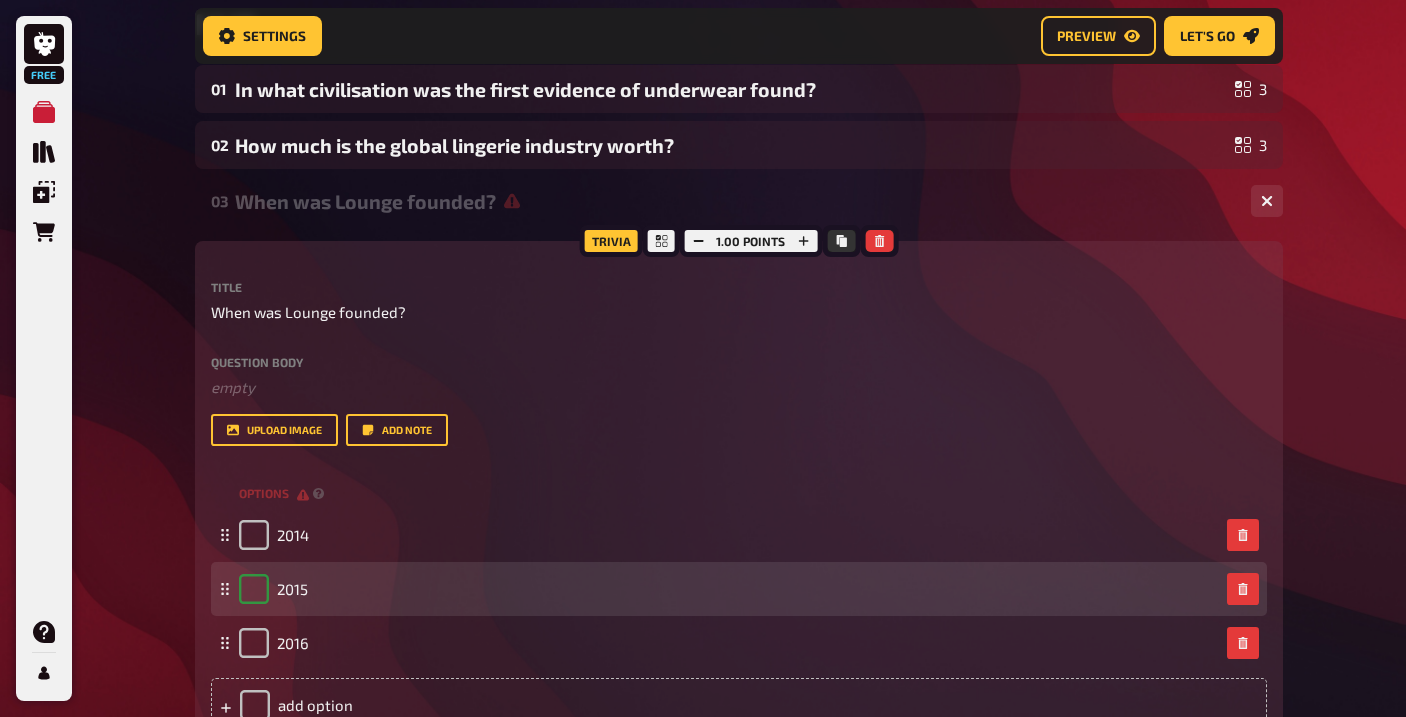 checkbox on "true" 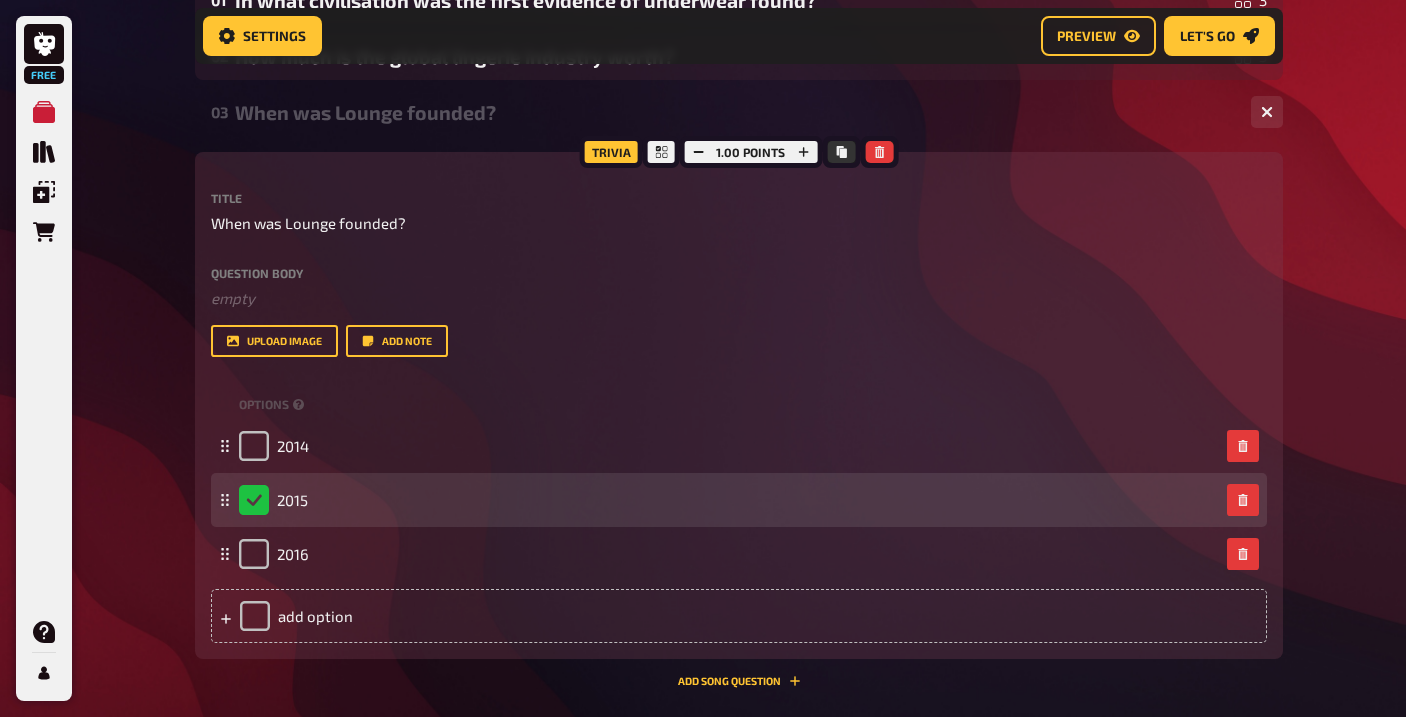 scroll, scrollTop: 611, scrollLeft: 0, axis: vertical 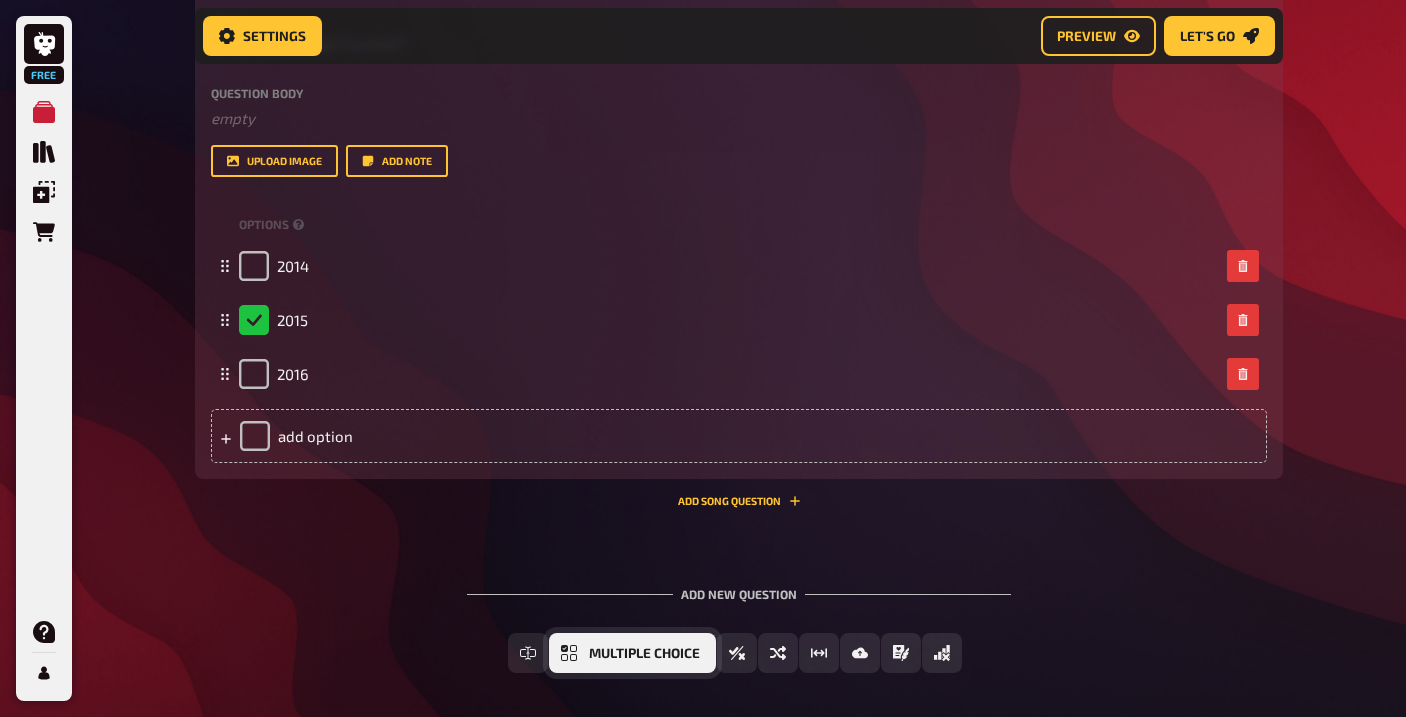 click on "Multiple Choice" at bounding box center [644, 654] 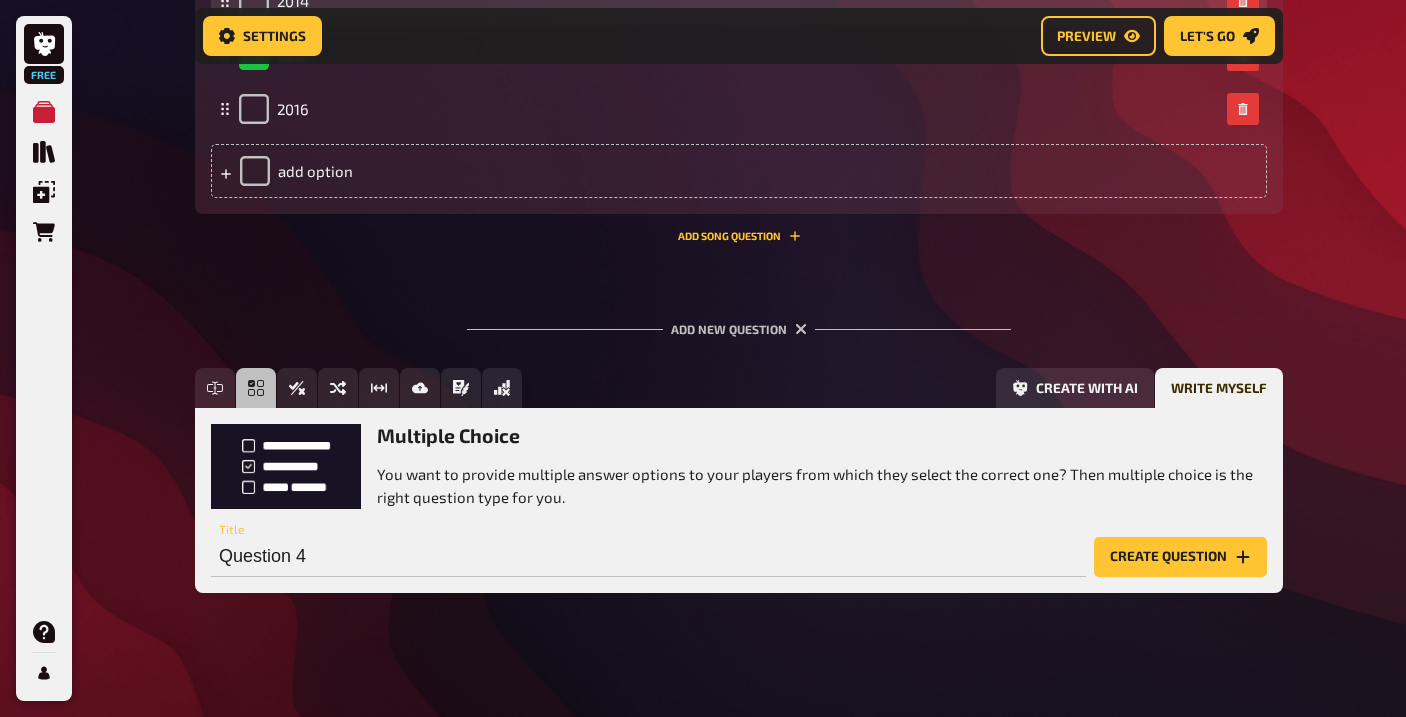 scroll, scrollTop: 881, scrollLeft: 0, axis: vertical 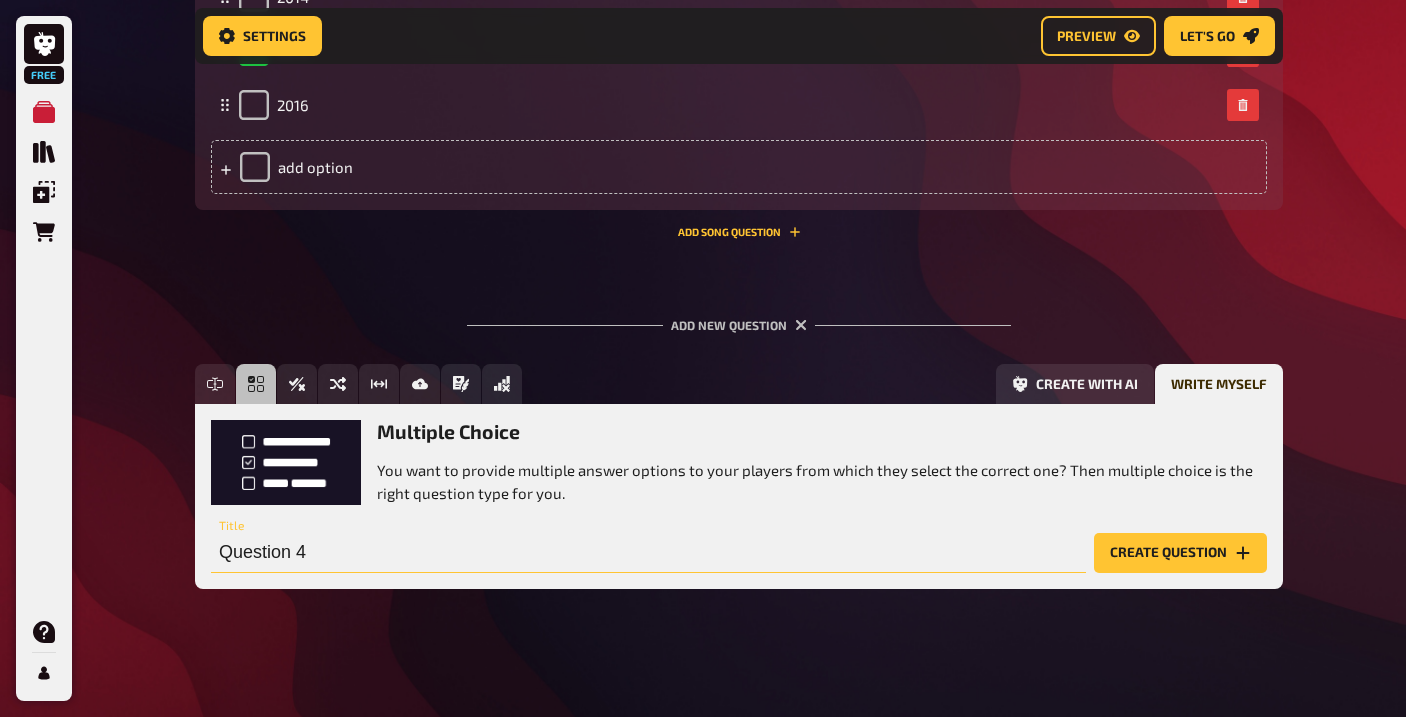 click on "Question 4" at bounding box center (648, 553) 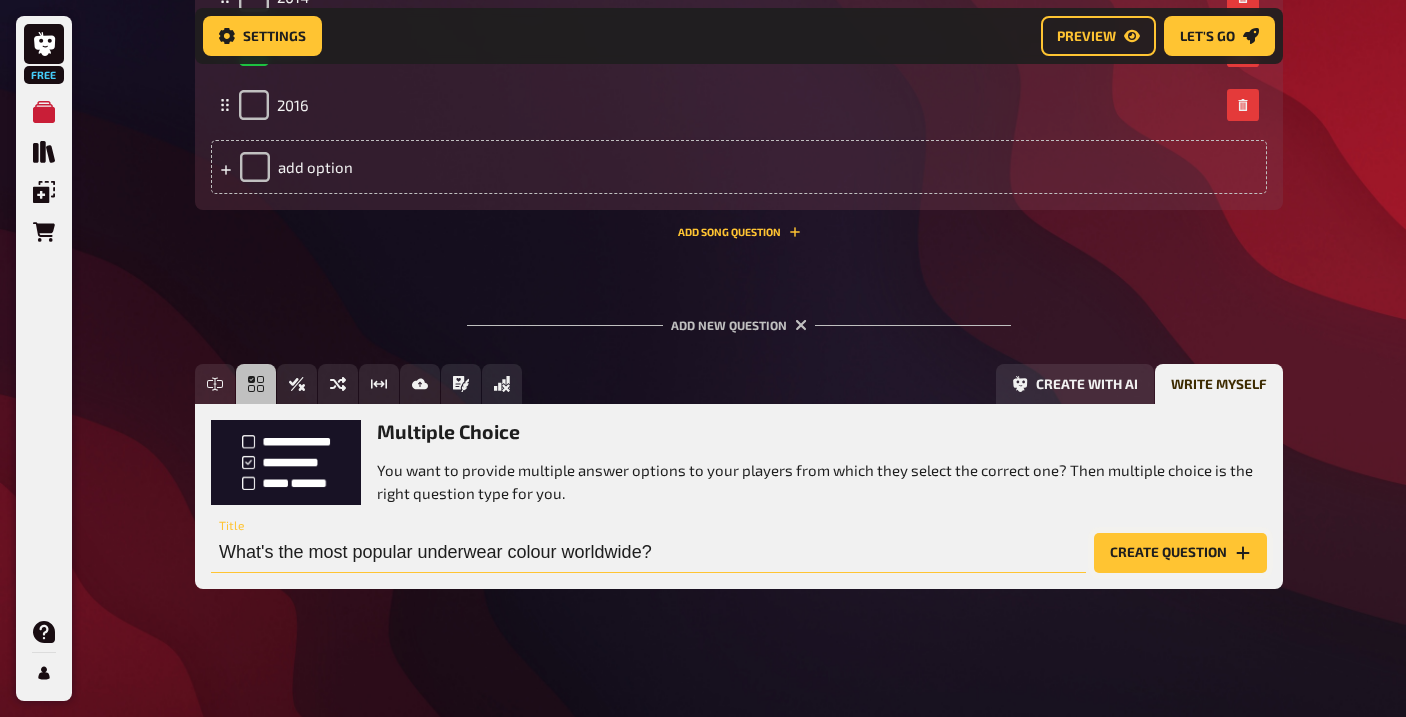 type on "What's the most popular underwear colour worldwide?" 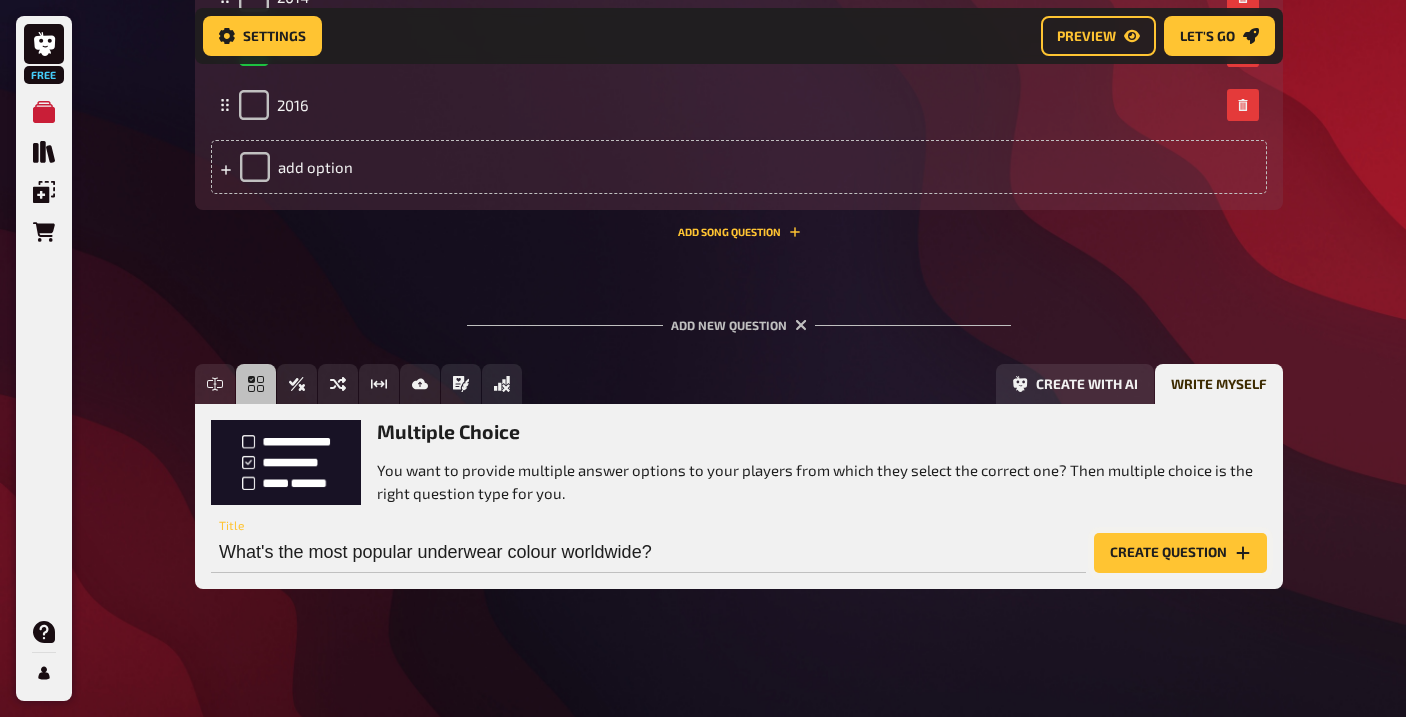 click on "Create question" at bounding box center (1180, 553) 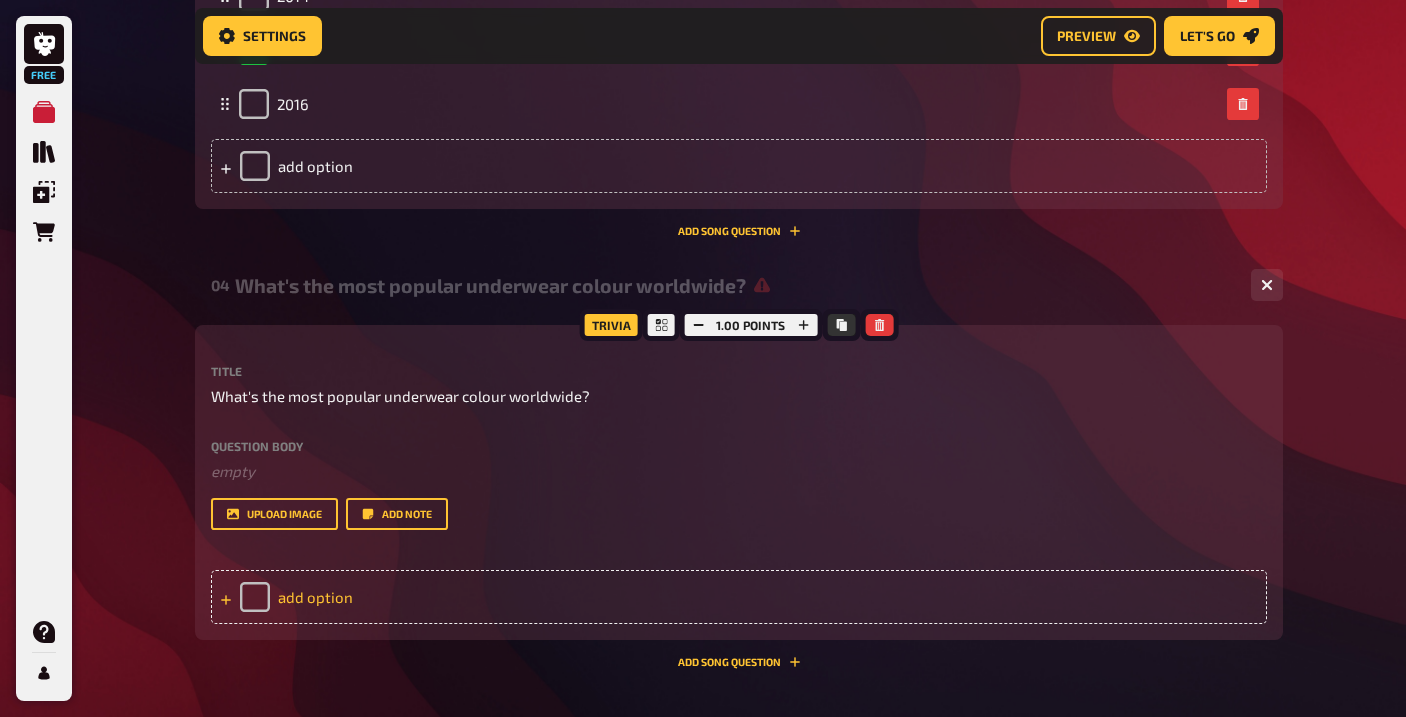 click on "add option" at bounding box center (739, 597) 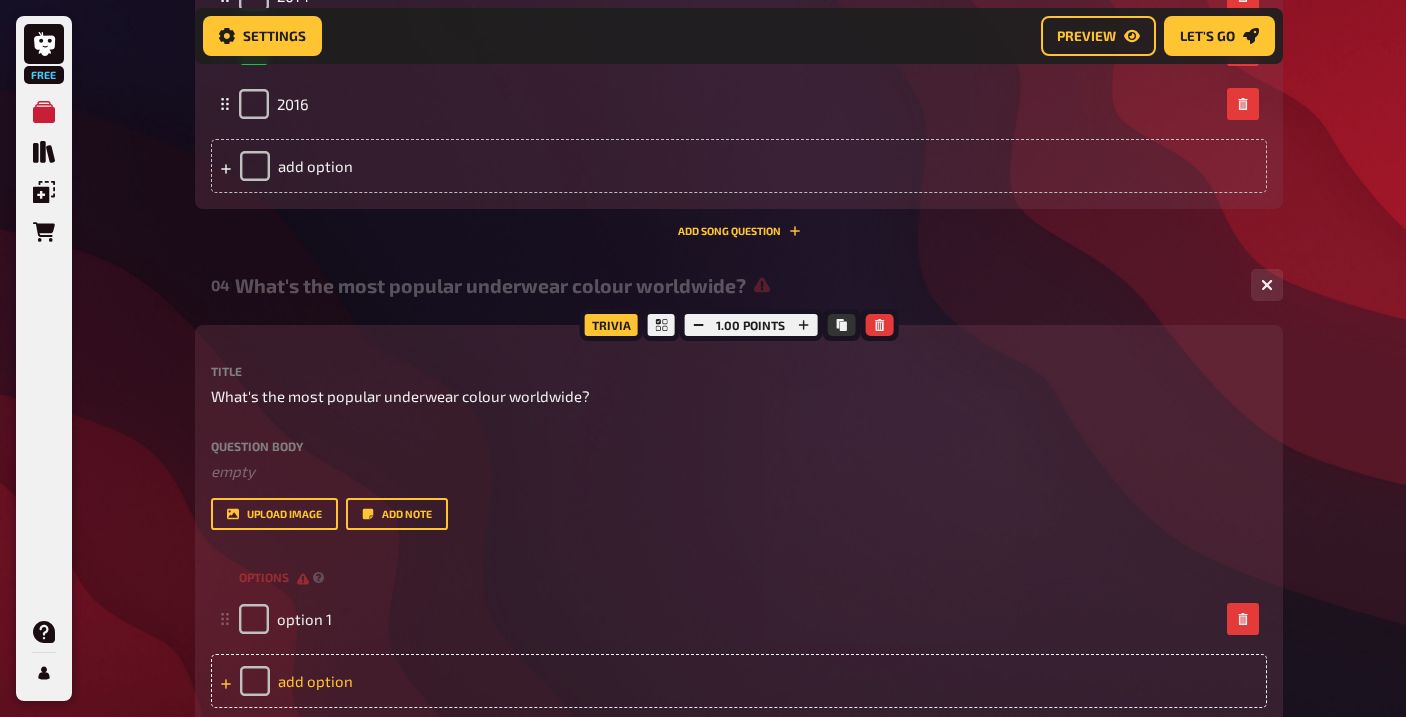 type 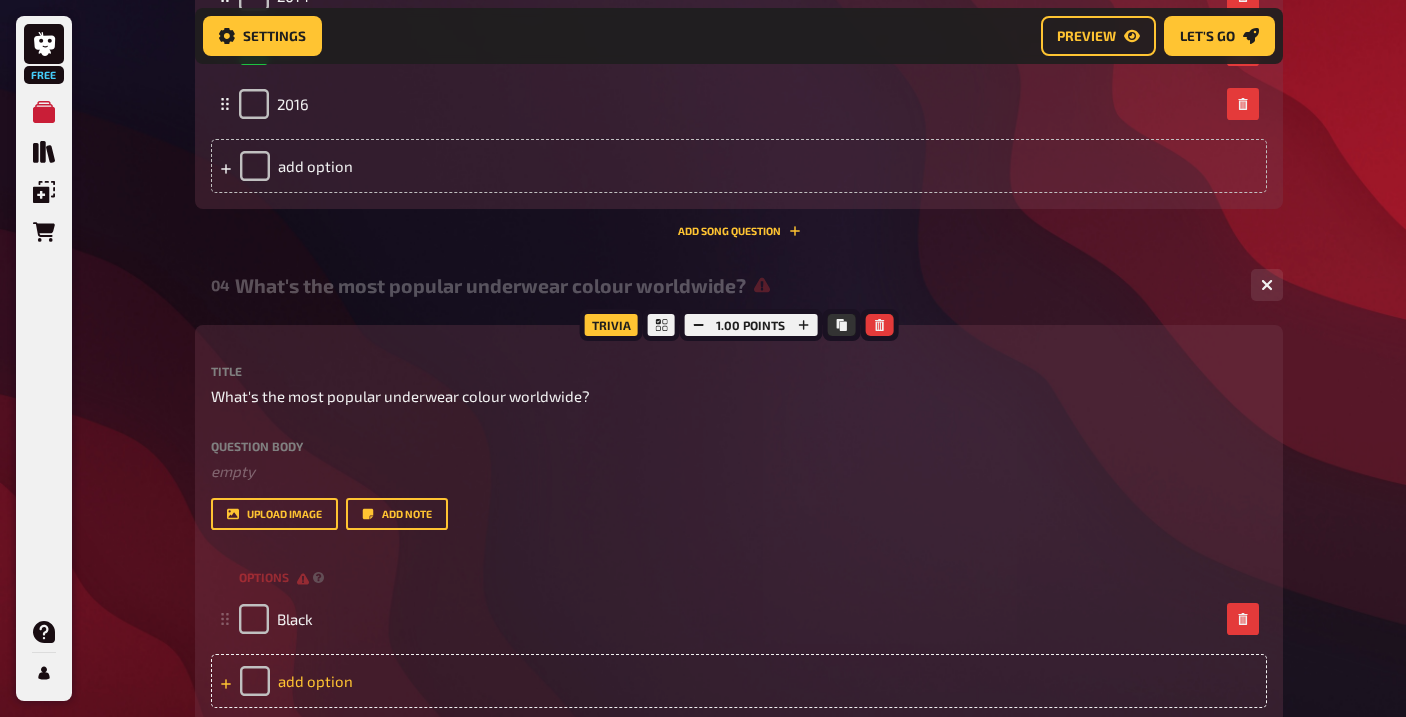 click on "add option" at bounding box center (739, 681) 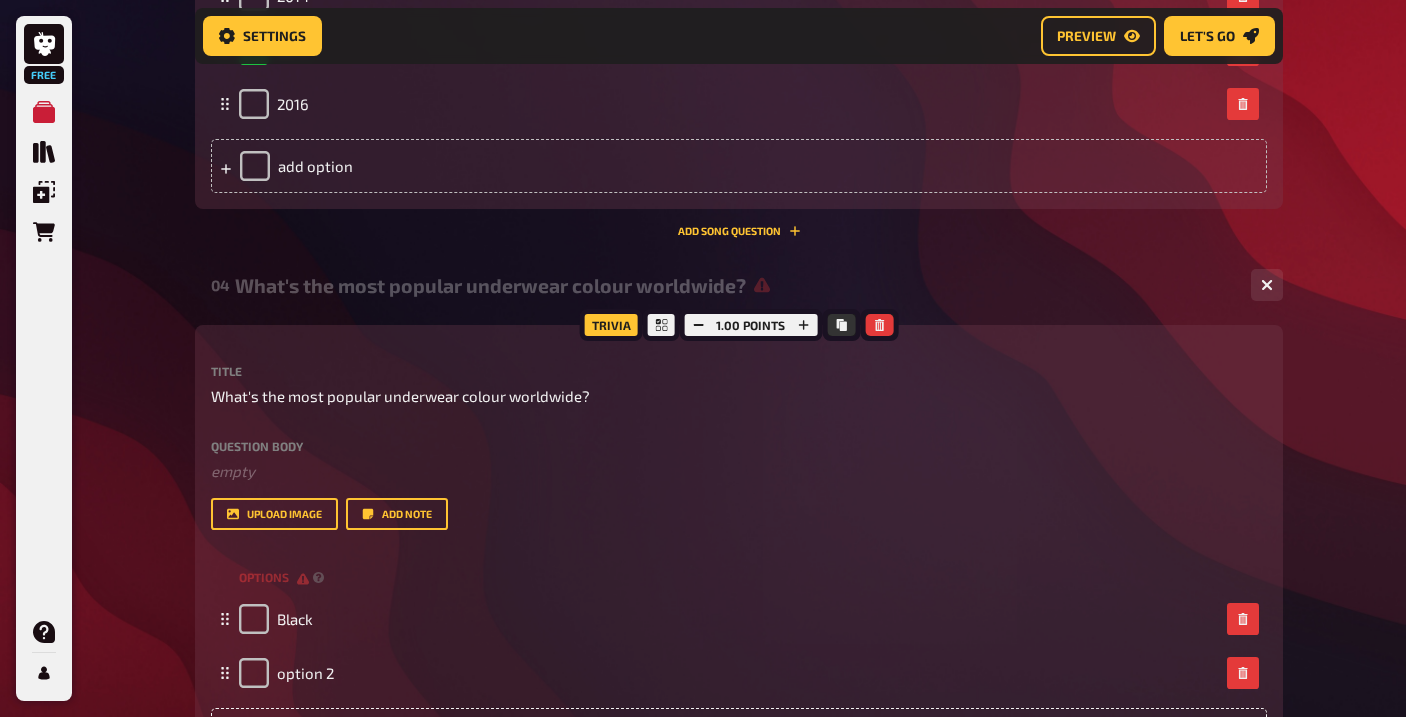 type 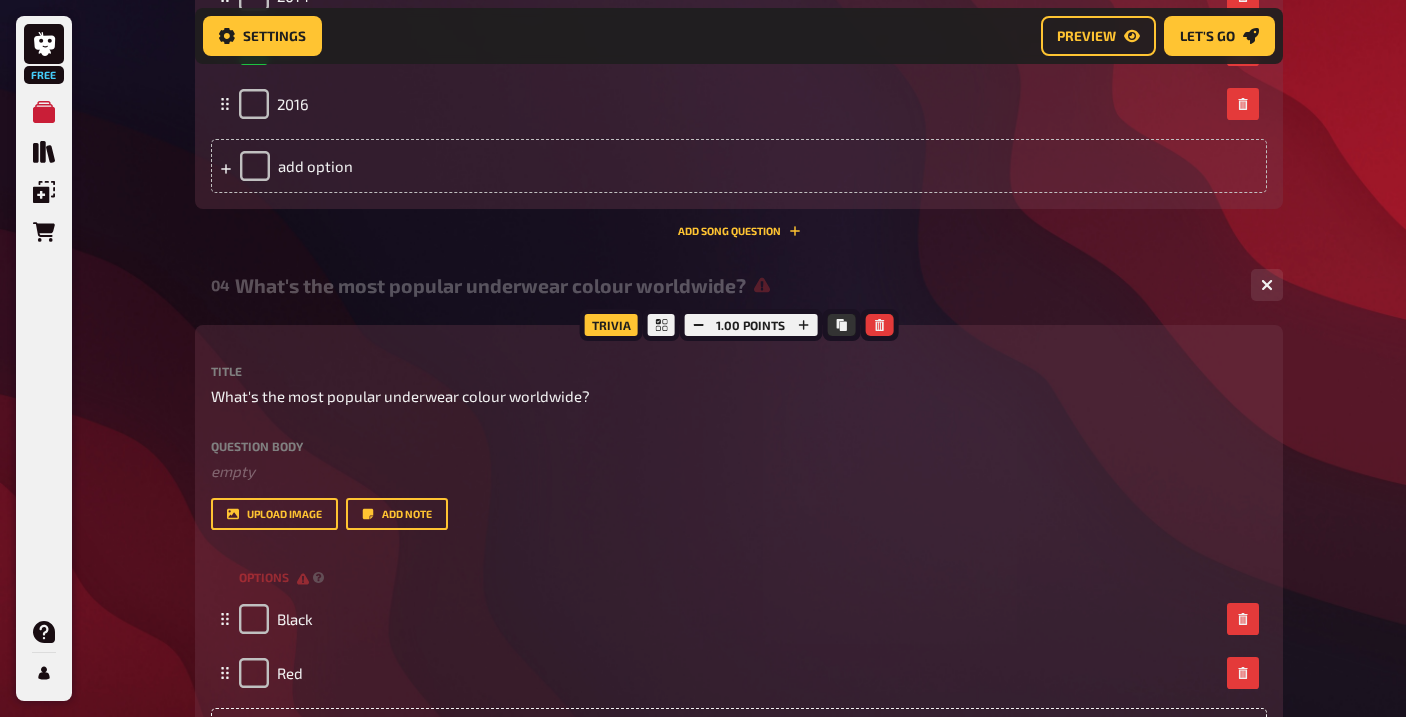 scroll, scrollTop: 1096, scrollLeft: 0, axis: vertical 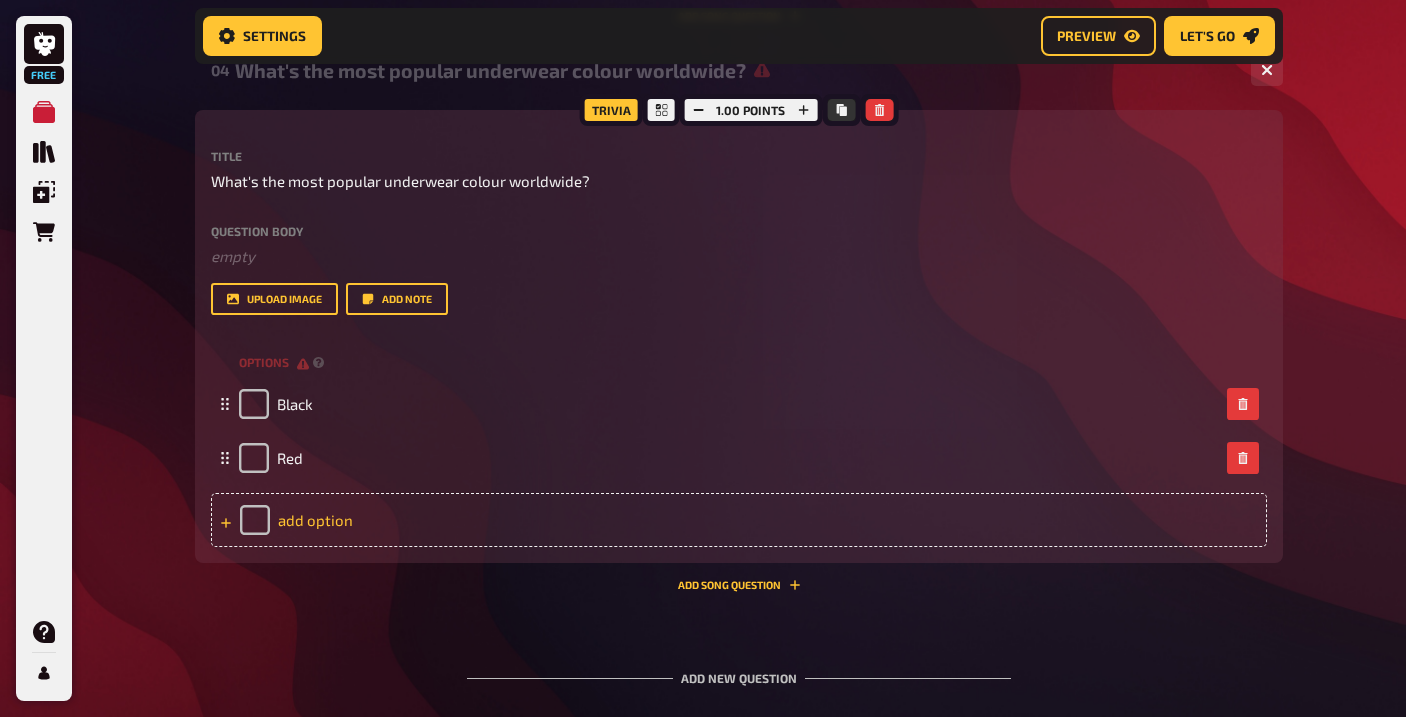 click on "add option" at bounding box center [739, 520] 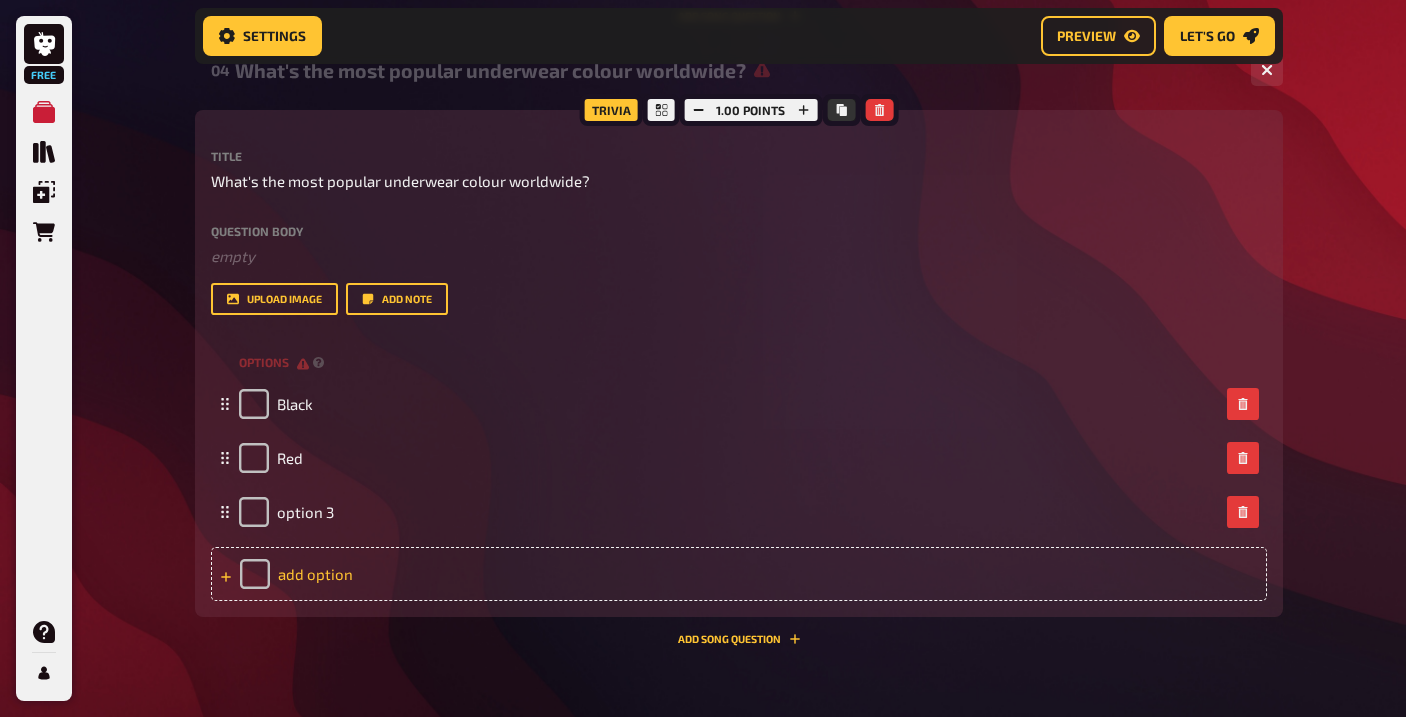 type 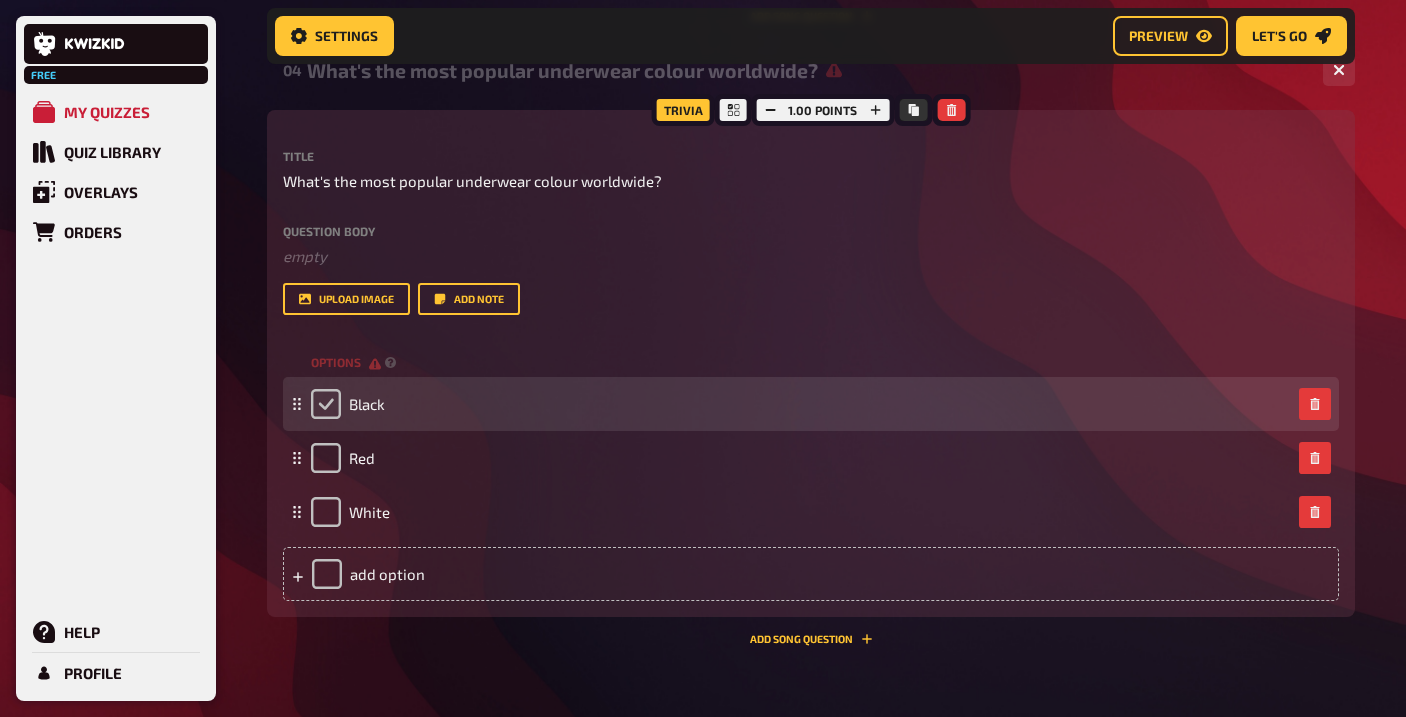click at bounding box center [326, 404] 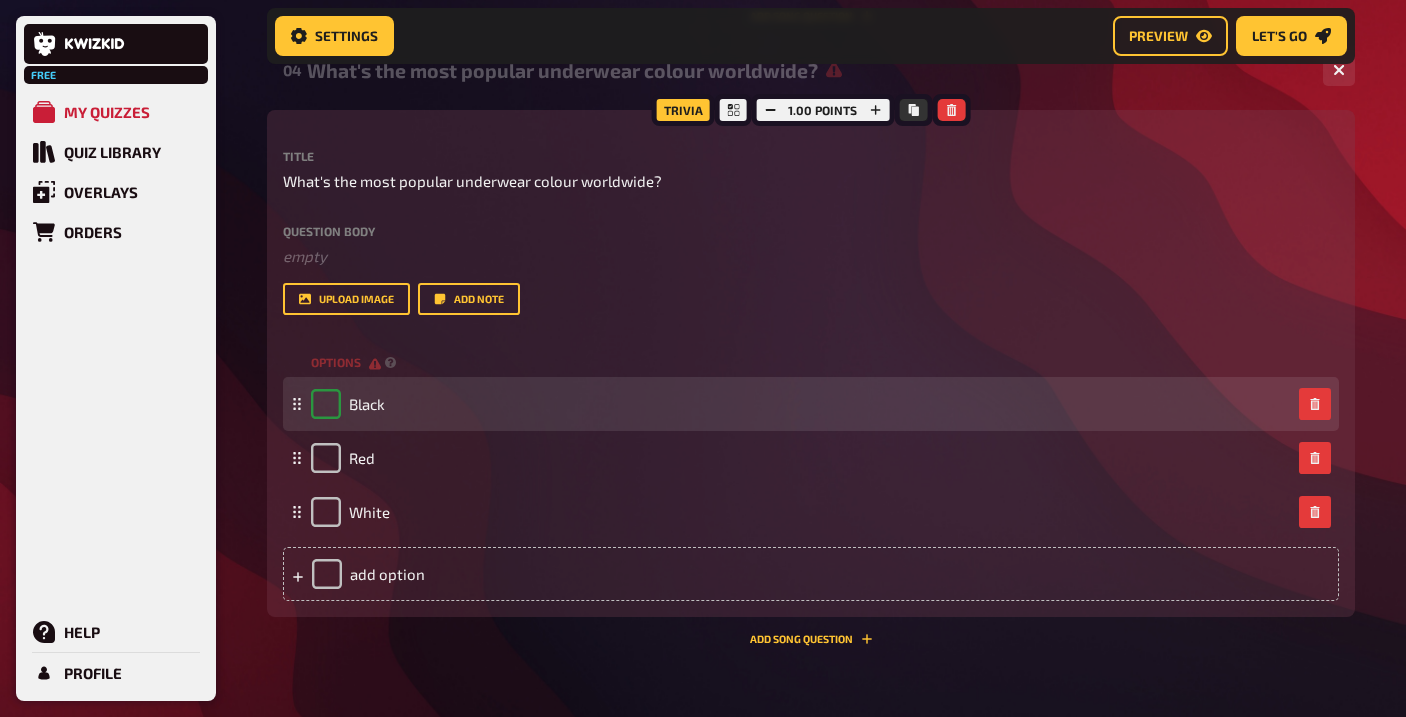 checkbox on "true" 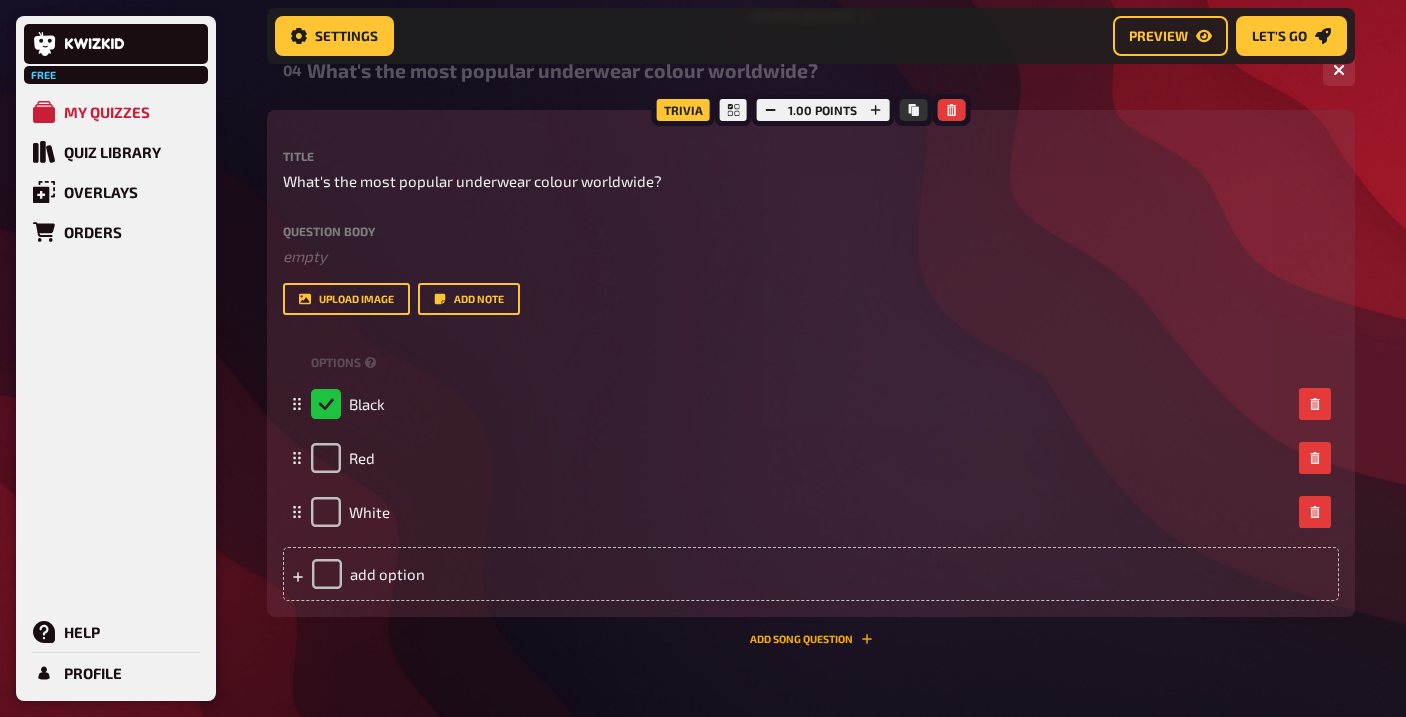 drag, startPoint x: 800, startPoint y: 641, endPoint x: 601, endPoint y: 701, distance: 207.8485 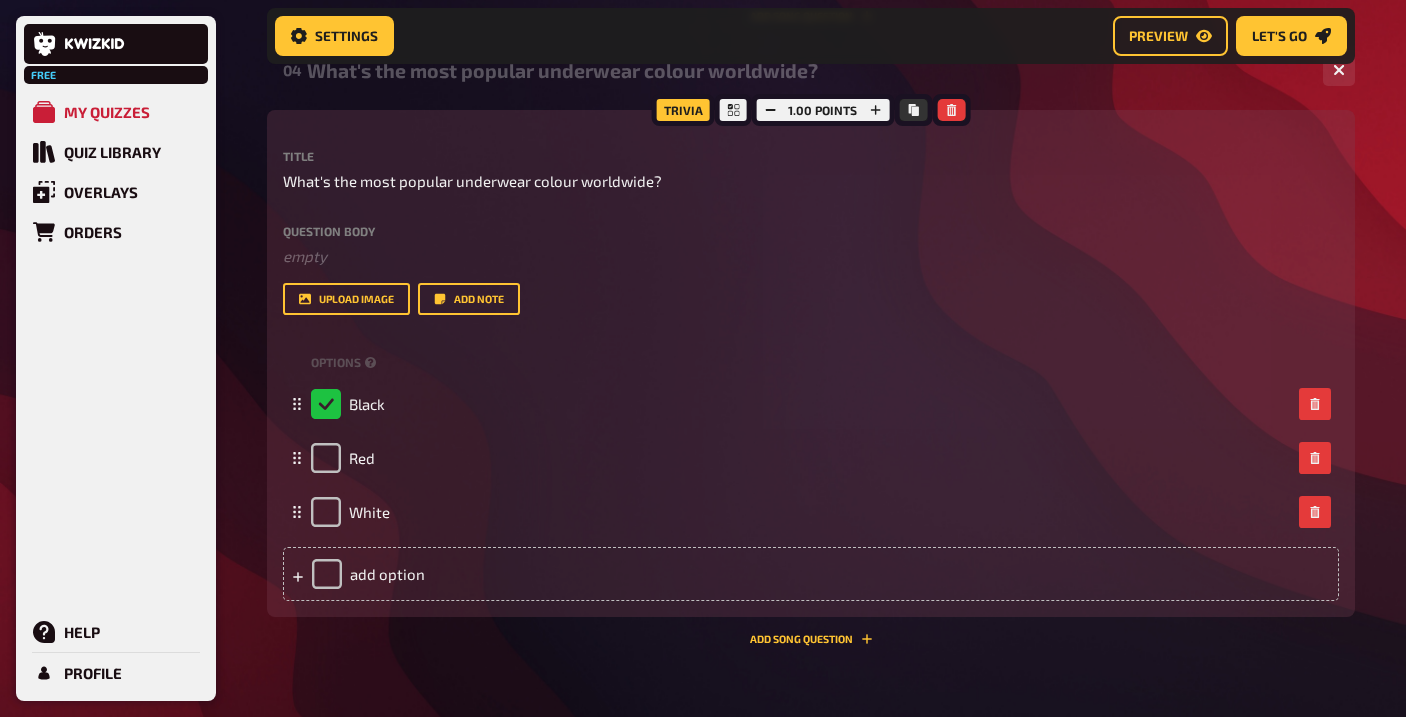 click on "04 What's the most popular underwear colour worldwide? 3 Trivia 1.00 points Title What's the most popular underwear colour worldwide? Question body ﻿ empty Drop here to upload upload image   Add note options Black Red White
To pick up a draggable item, press the space bar.
While dragging, use the arrow keys to move the item.
Press space again to drop the item in its new position, or press escape to cancel.
add option Add Song question" at bounding box center (811, 353) 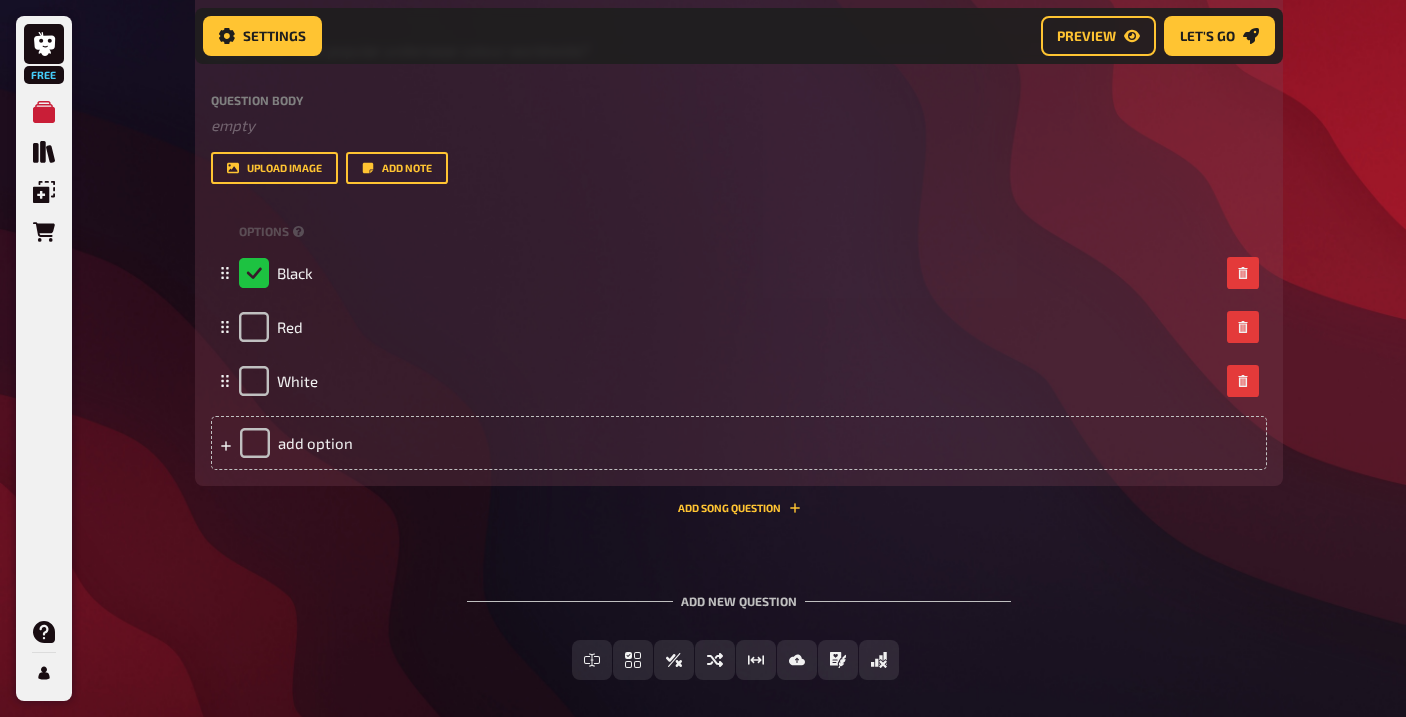 scroll, scrollTop: 1241, scrollLeft: 0, axis: vertical 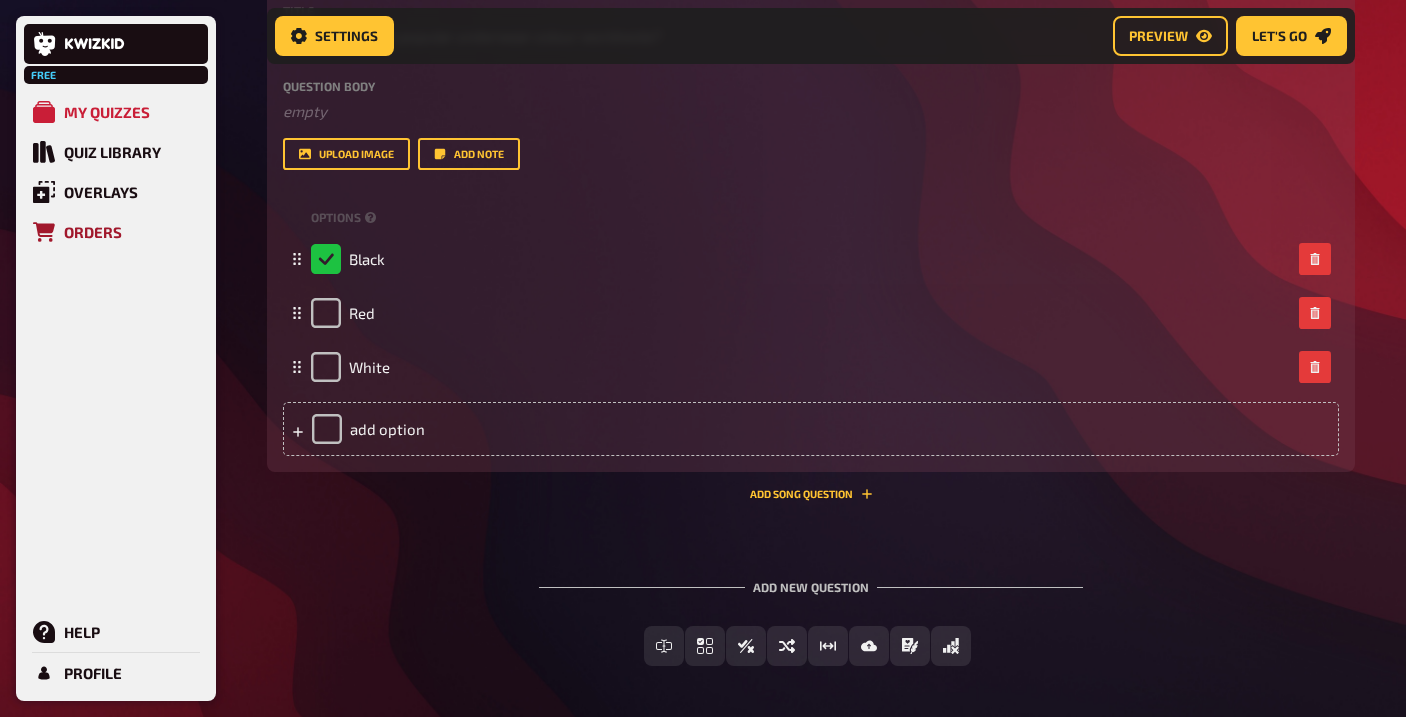 click 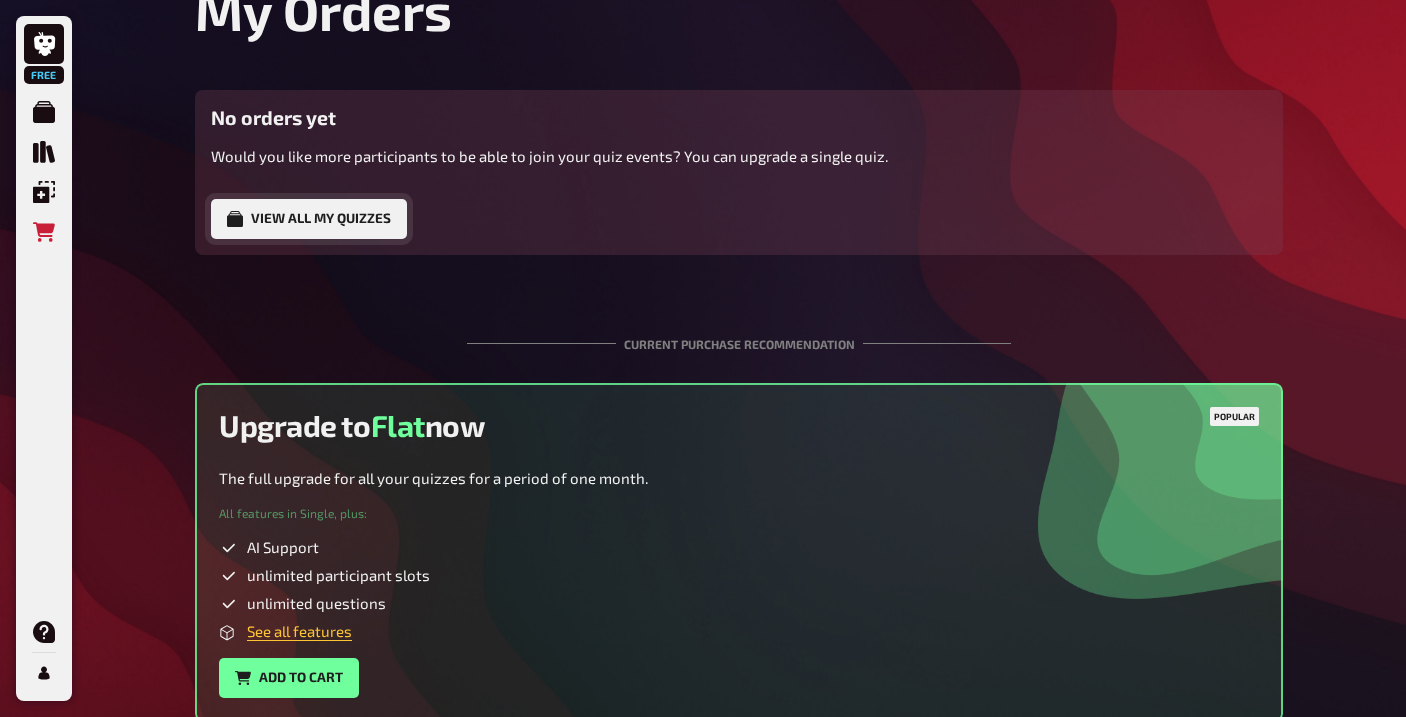 scroll, scrollTop: 0, scrollLeft: 0, axis: both 